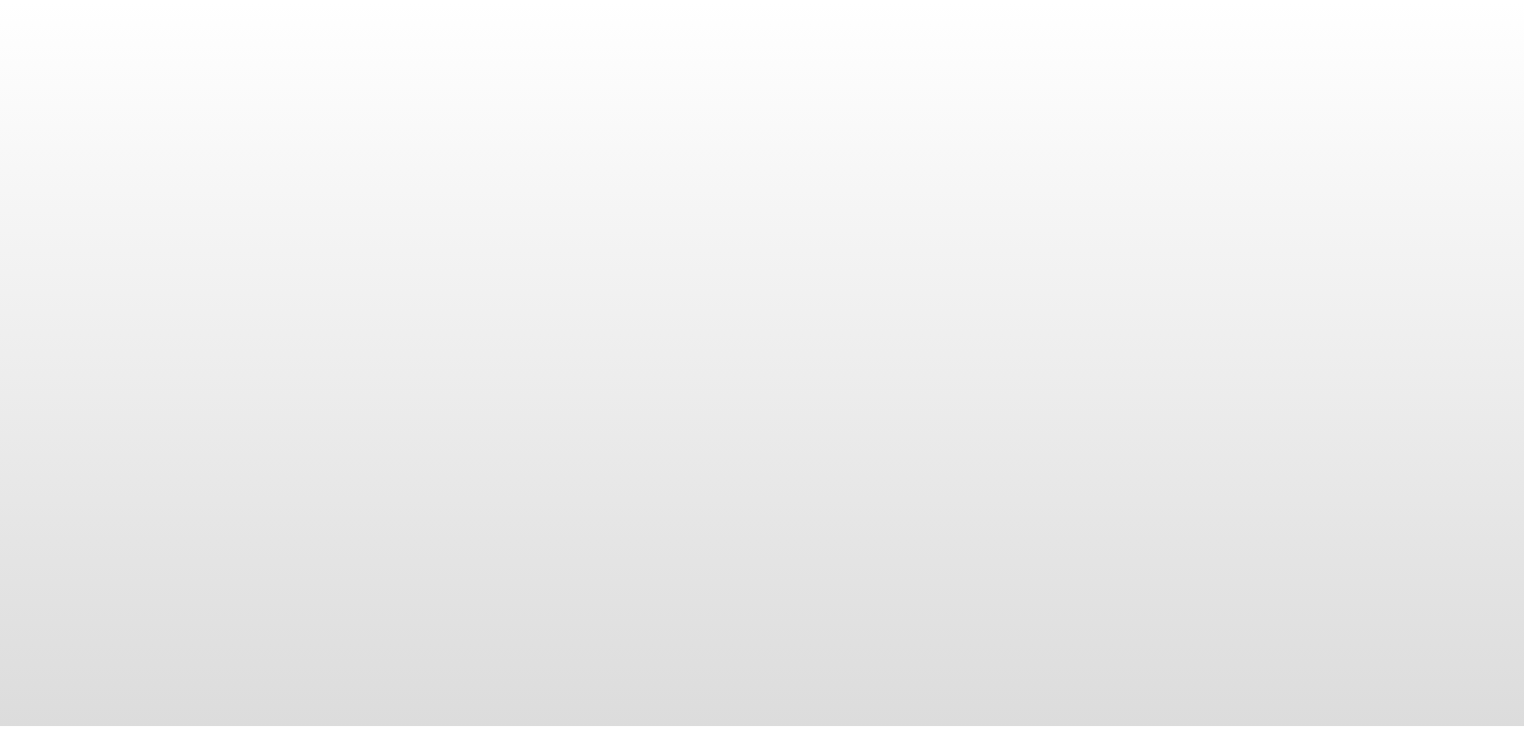 scroll, scrollTop: 0, scrollLeft: 0, axis: both 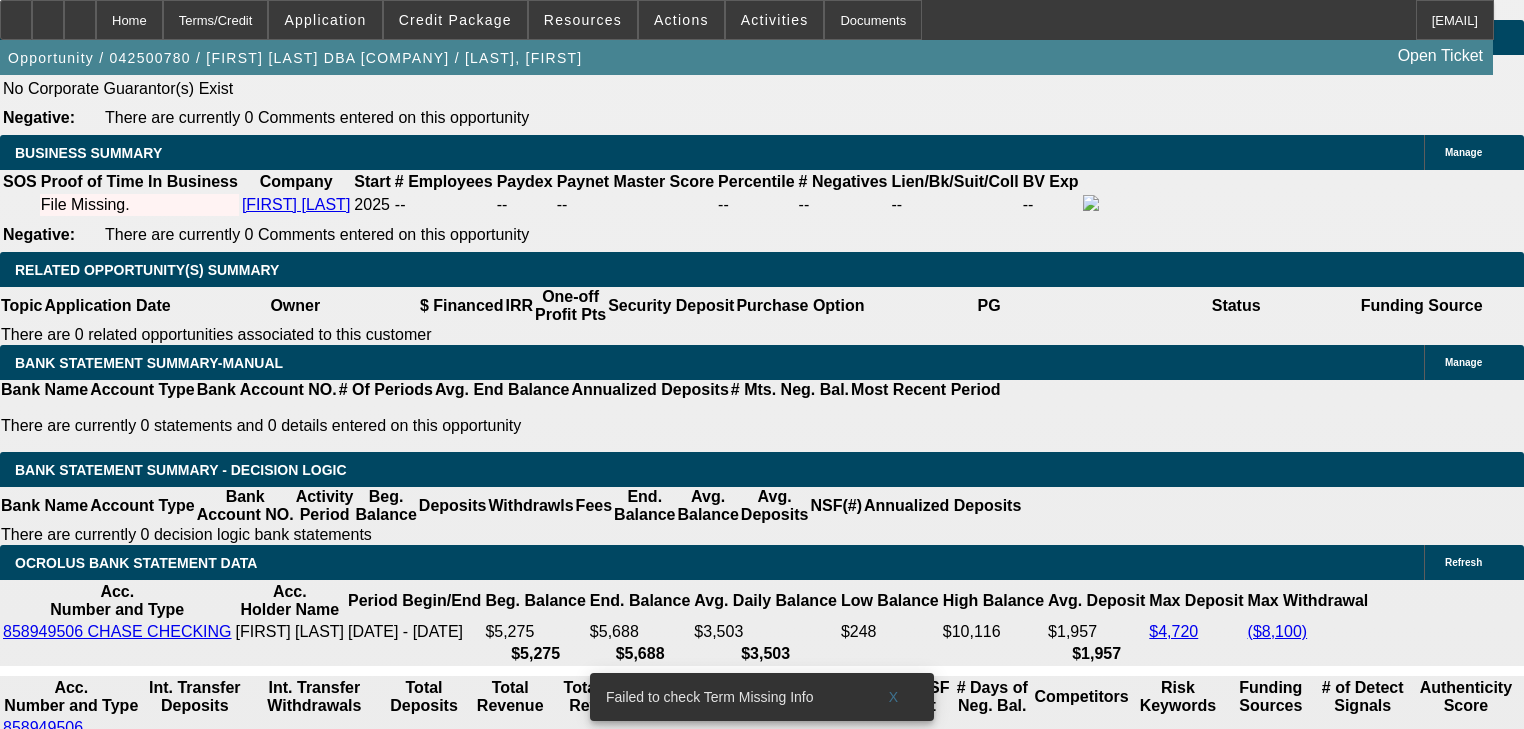 click on "Tow Industries" at bounding box center (374, 1806) 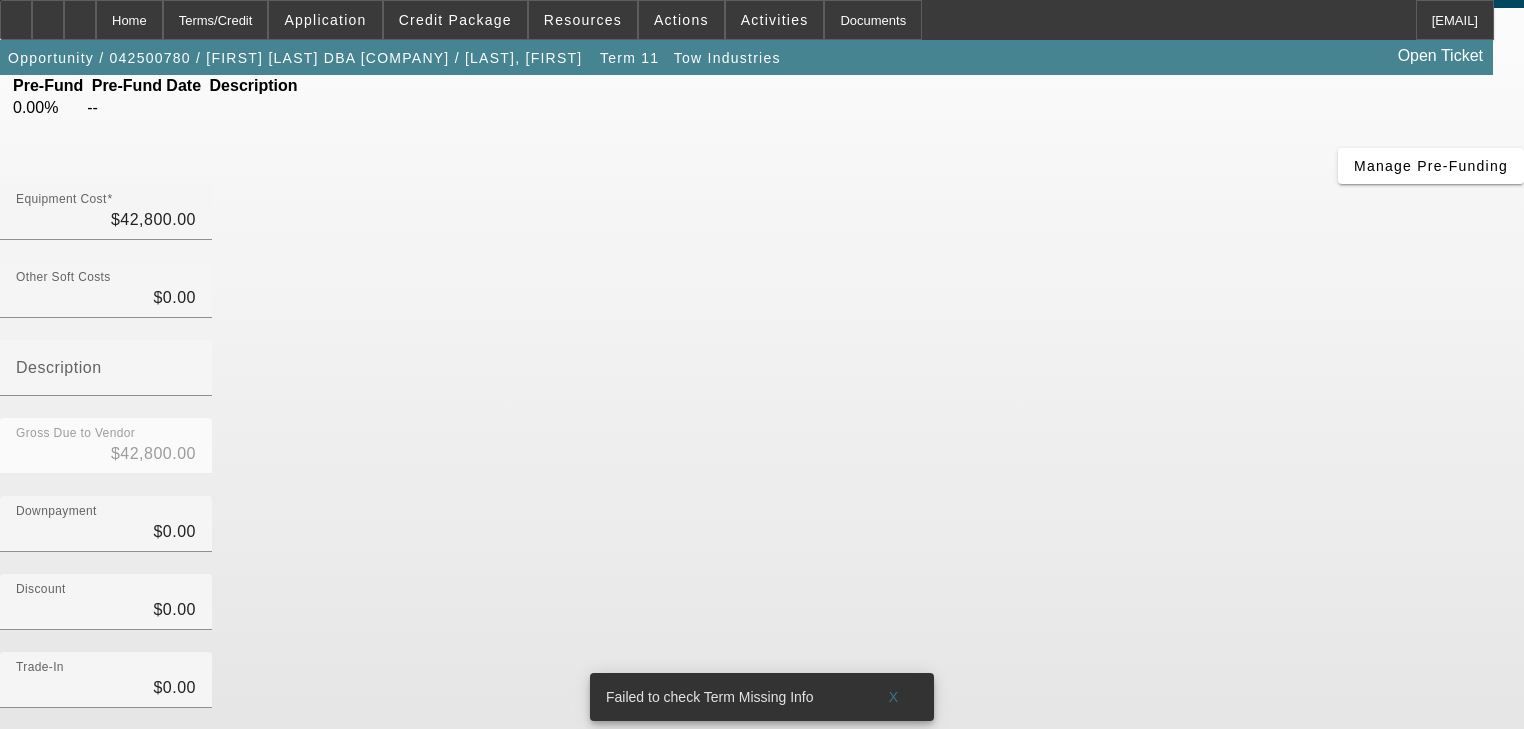 scroll, scrollTop: 204, scrollLeft: 0, axis: vertical 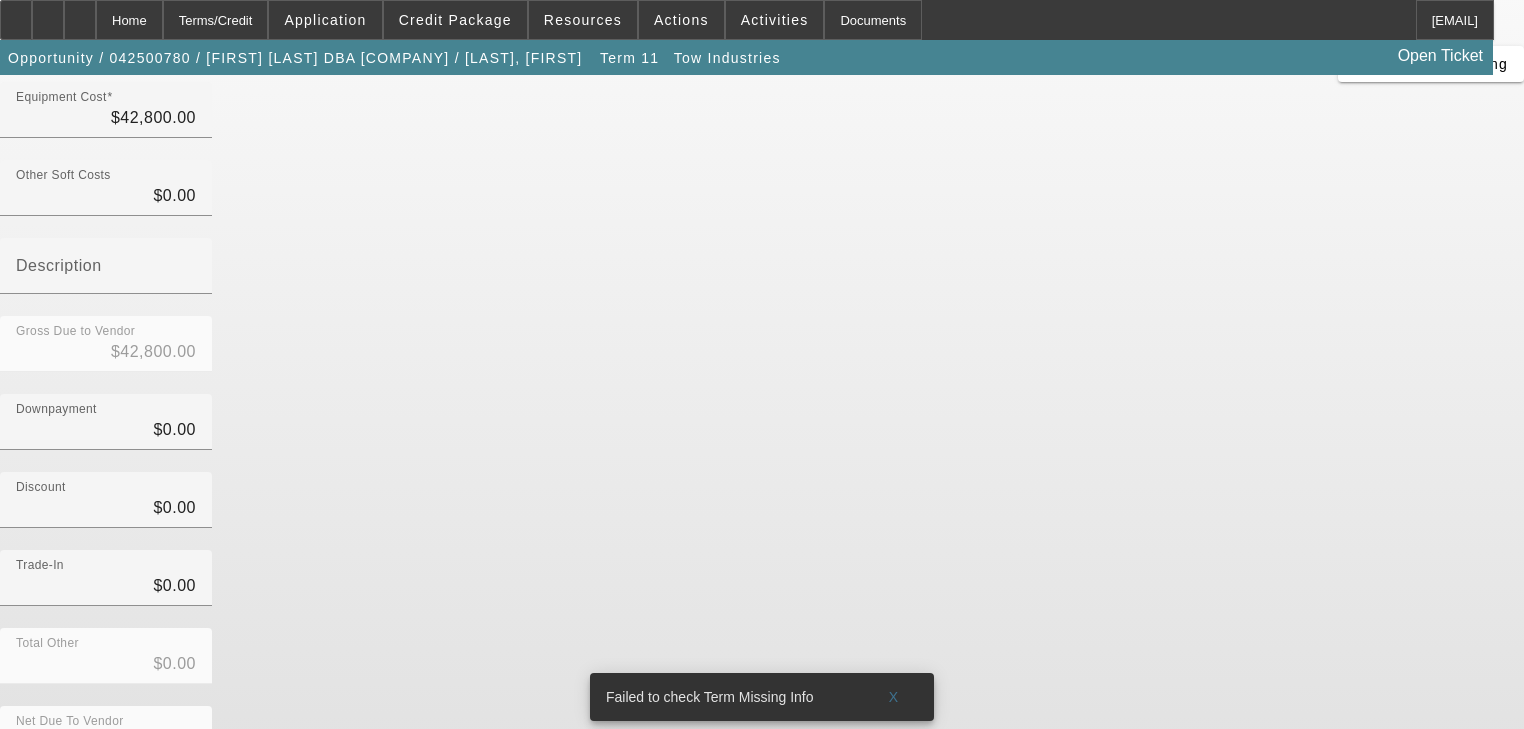 click at bounding box center [767, 913] 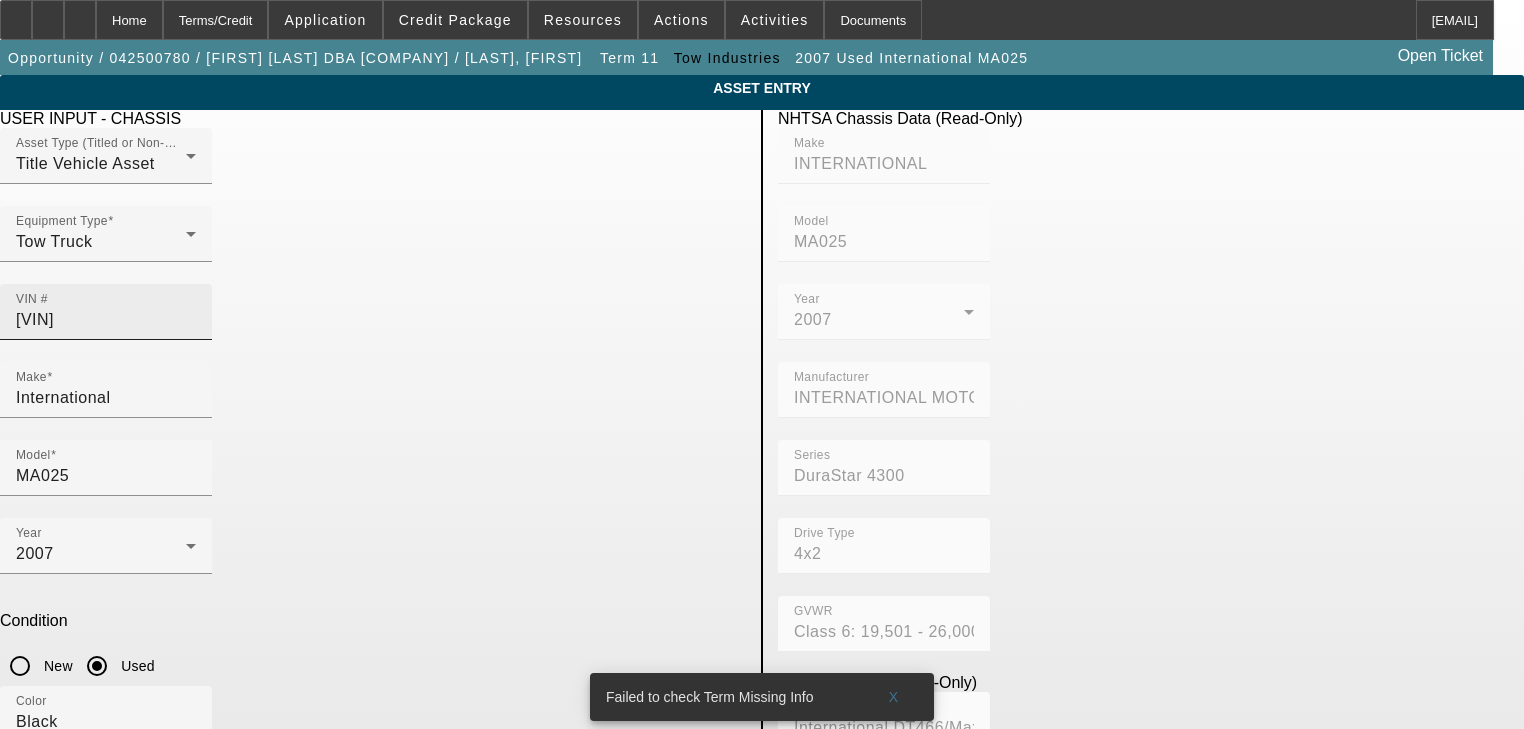 click on "[VIN]" at bounding box center (106, 320) 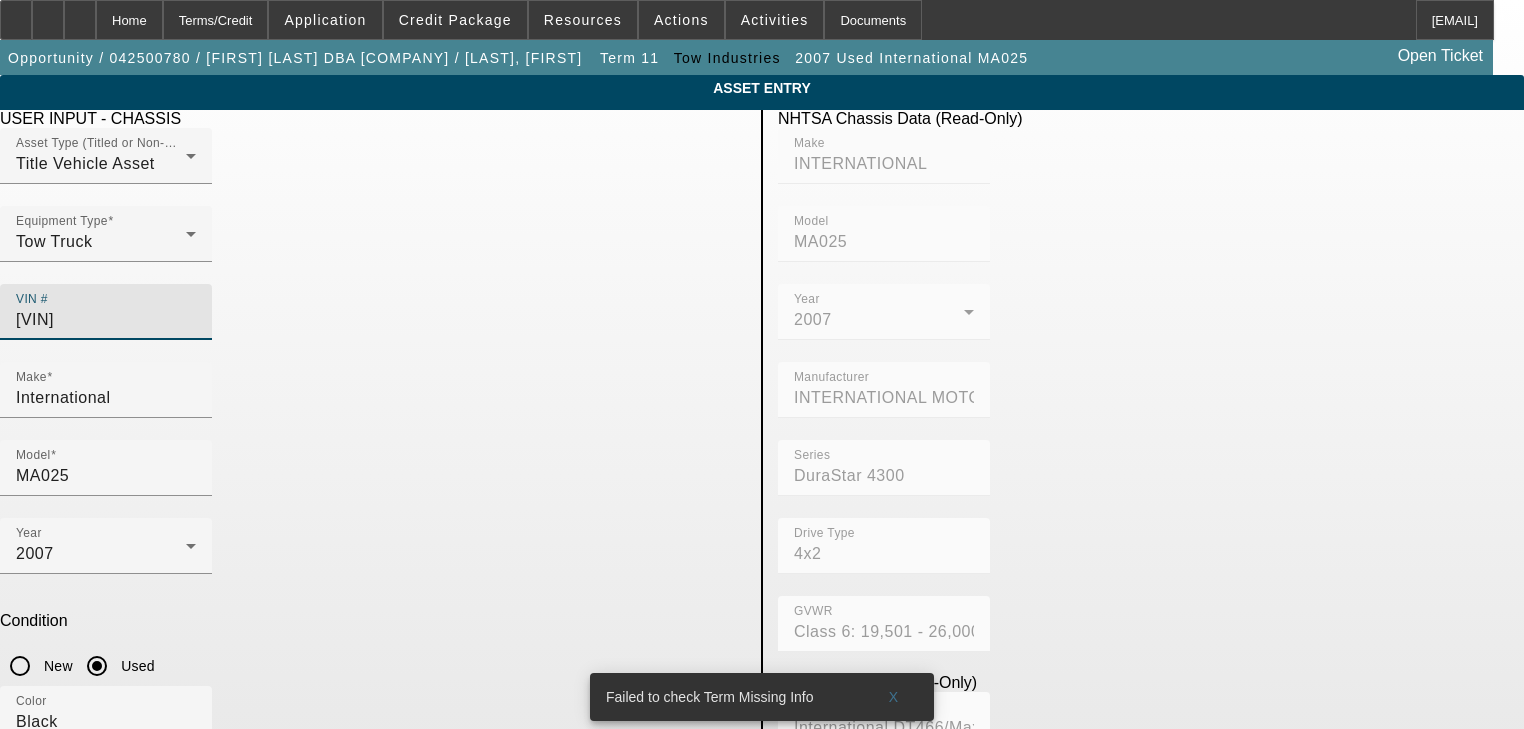 click on "[VIN]" at bounding box center (106, 320) 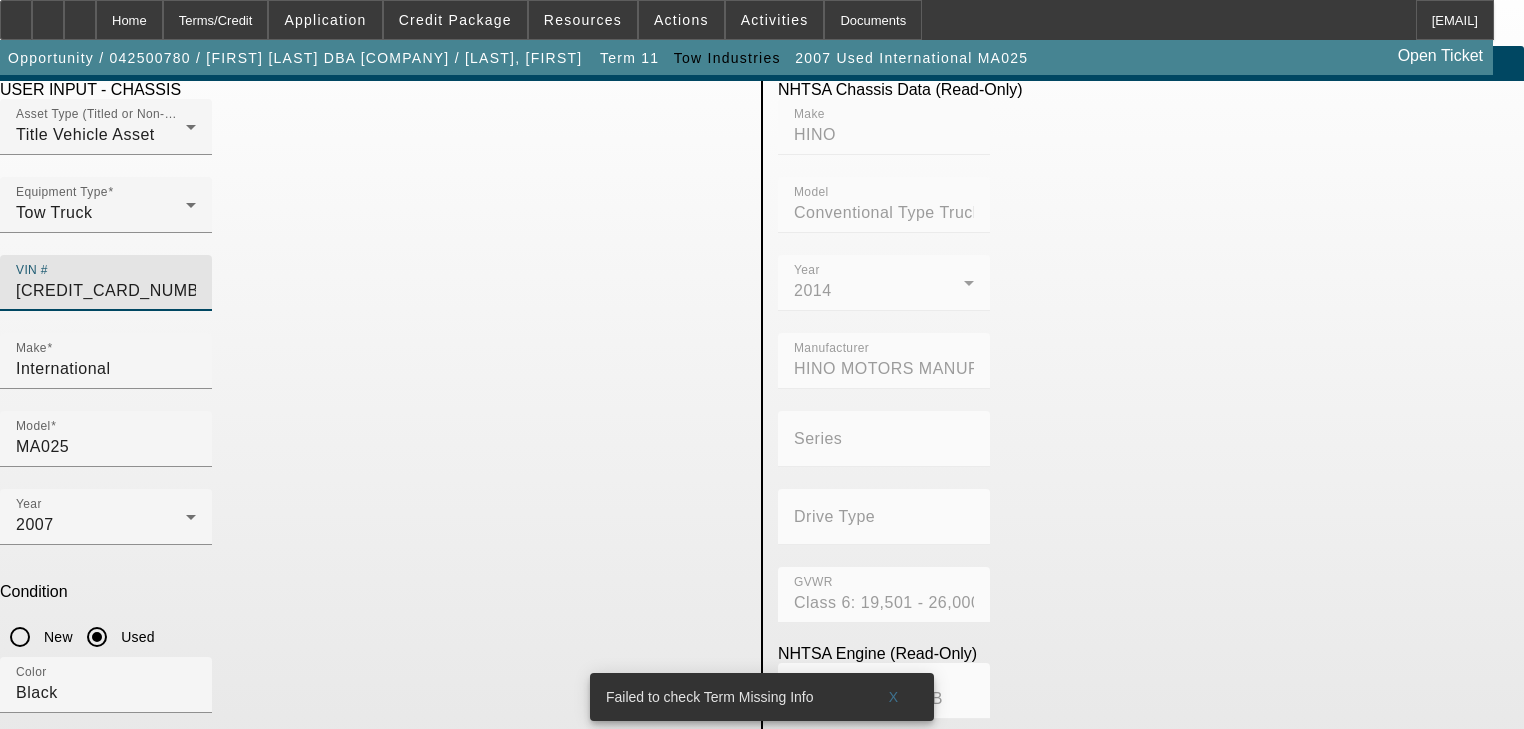 scroll, scrollTop: 80, scrollLeft: 0, axis: vertical 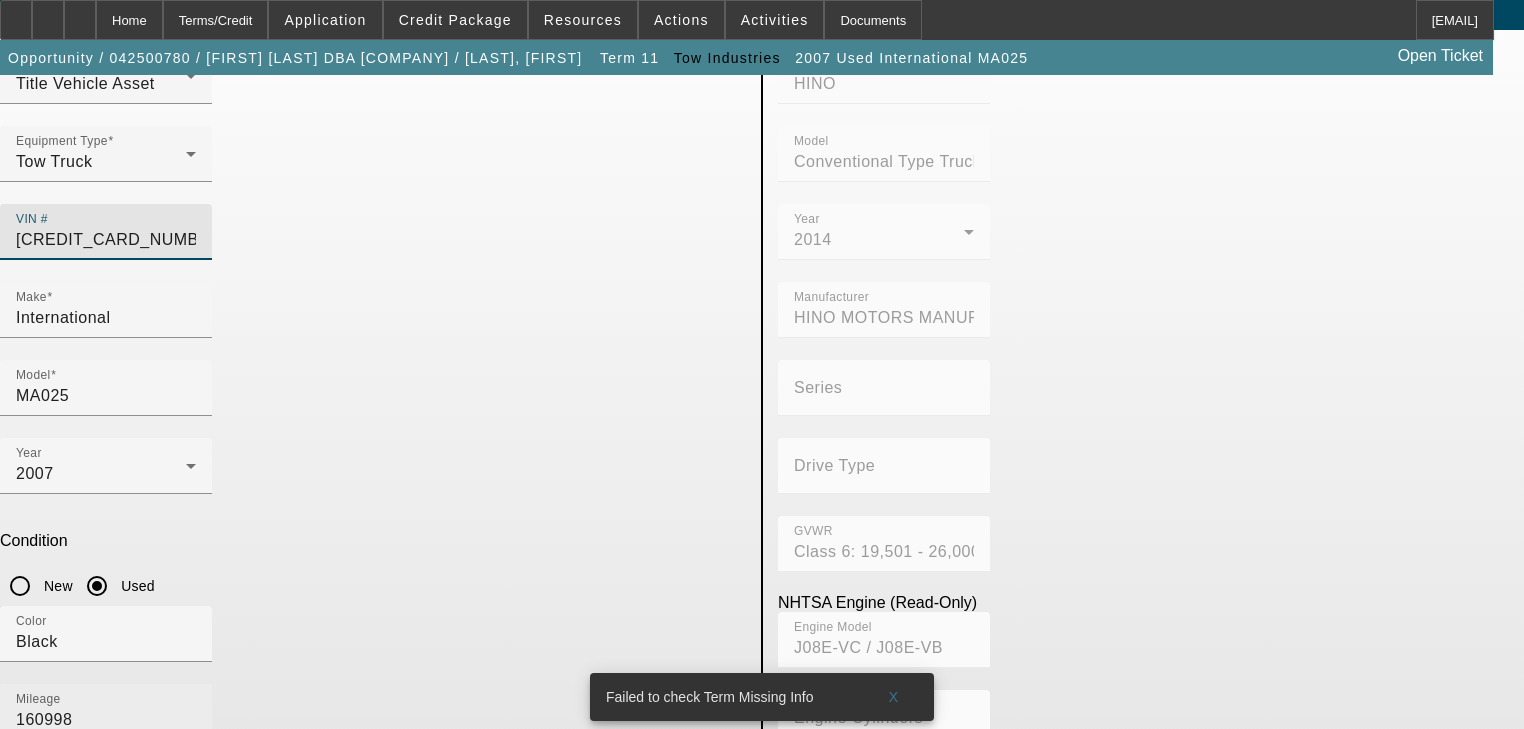 type on "[CREDIT_CARD_NUMBER]" 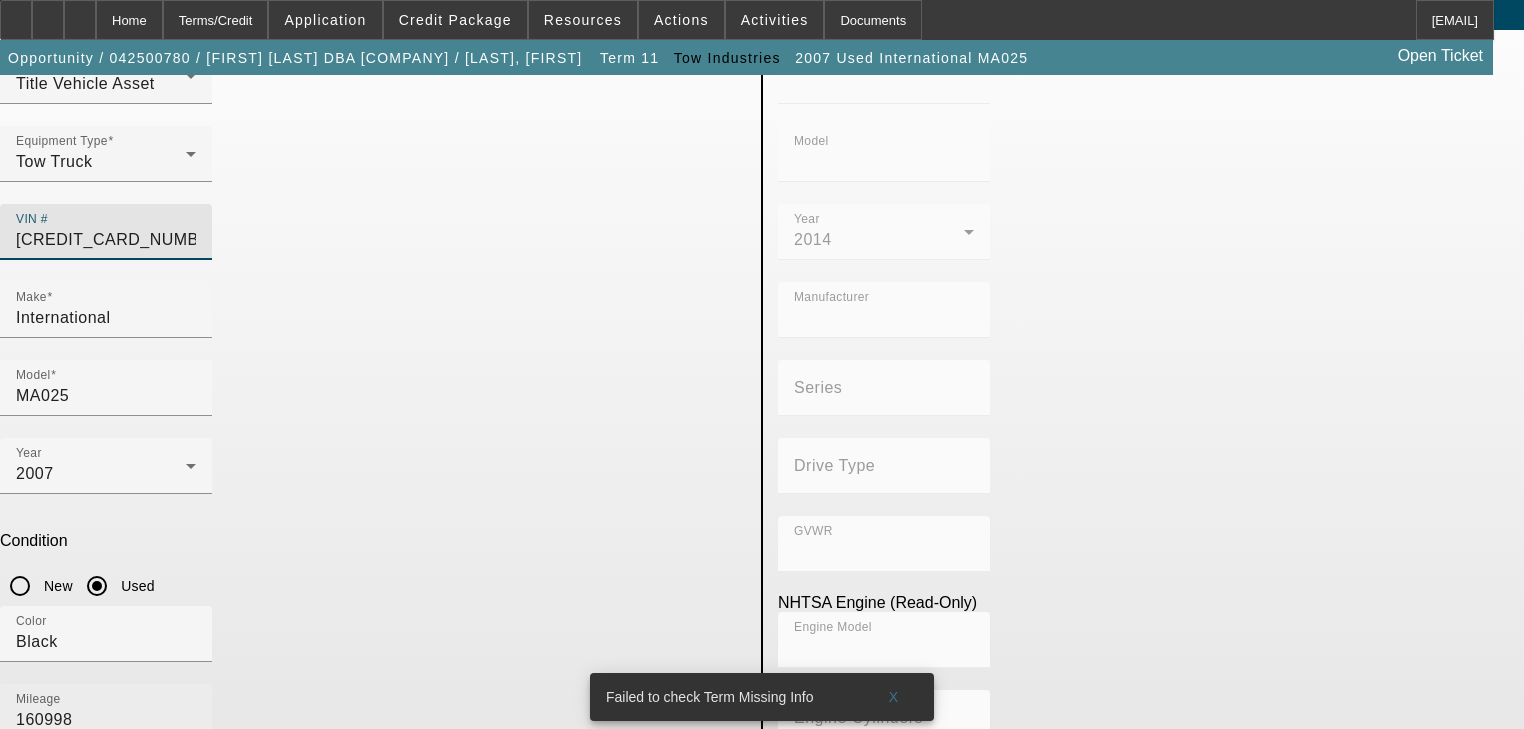 click on "160998" at bounding box center (106, 720) 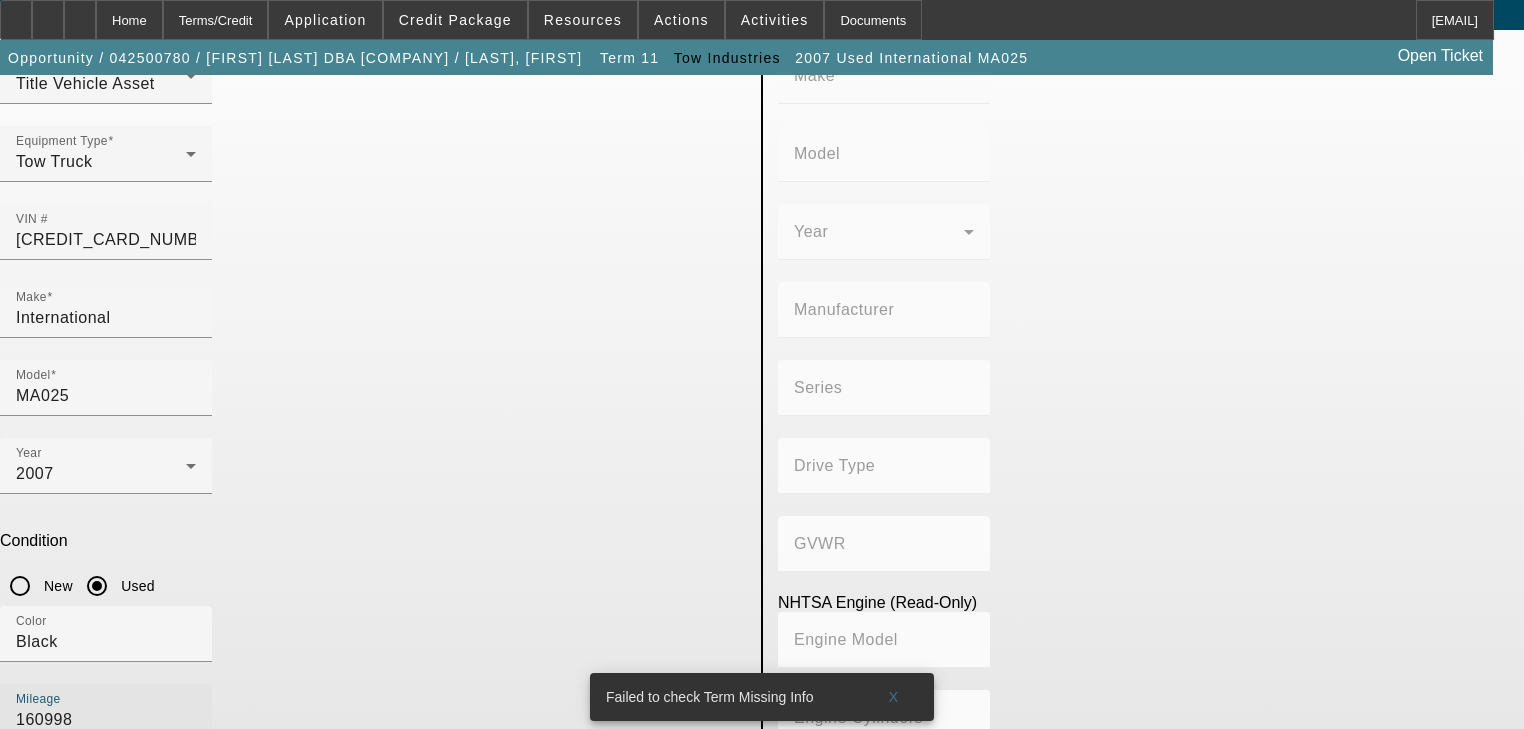 click on "160998" at bounding box center (106, 720) 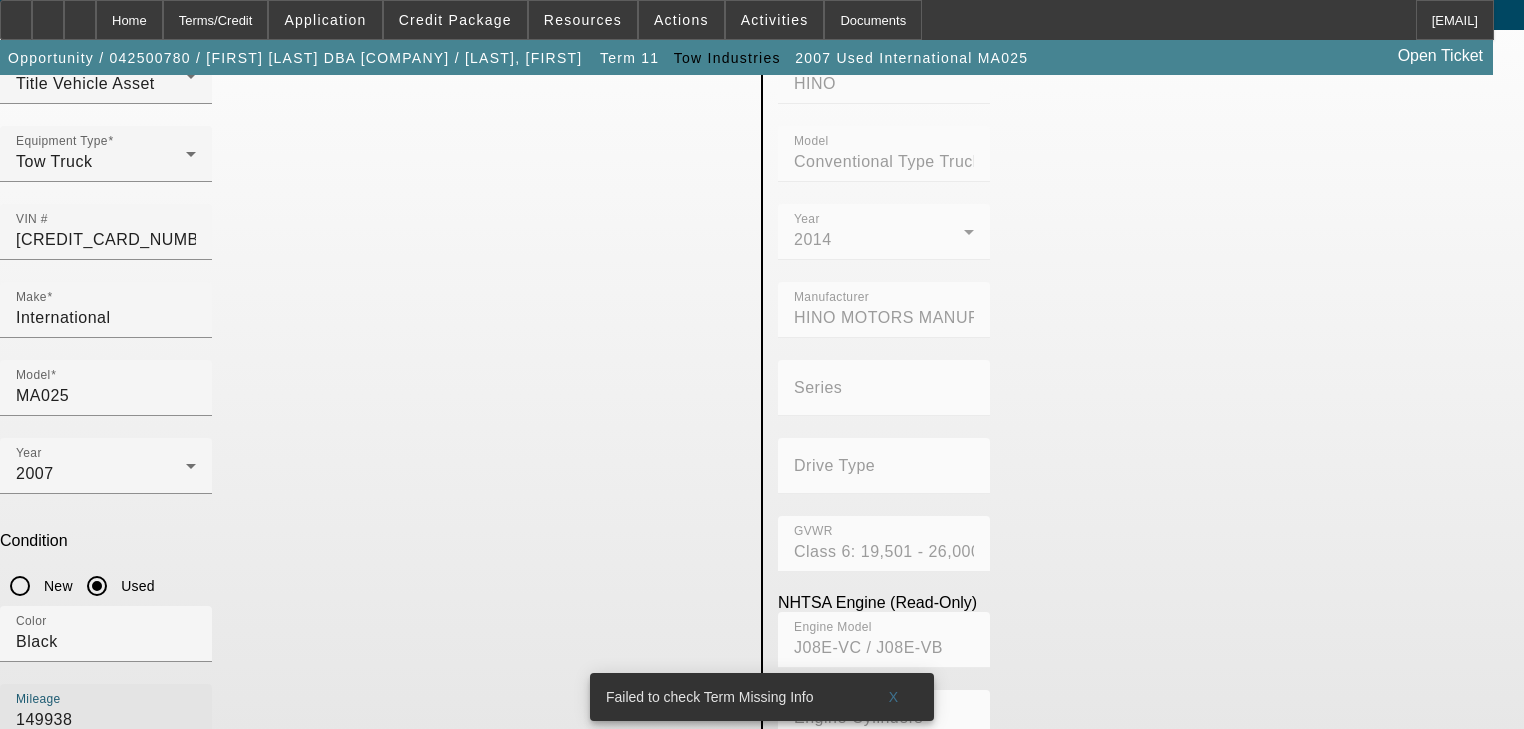 type on "149938" 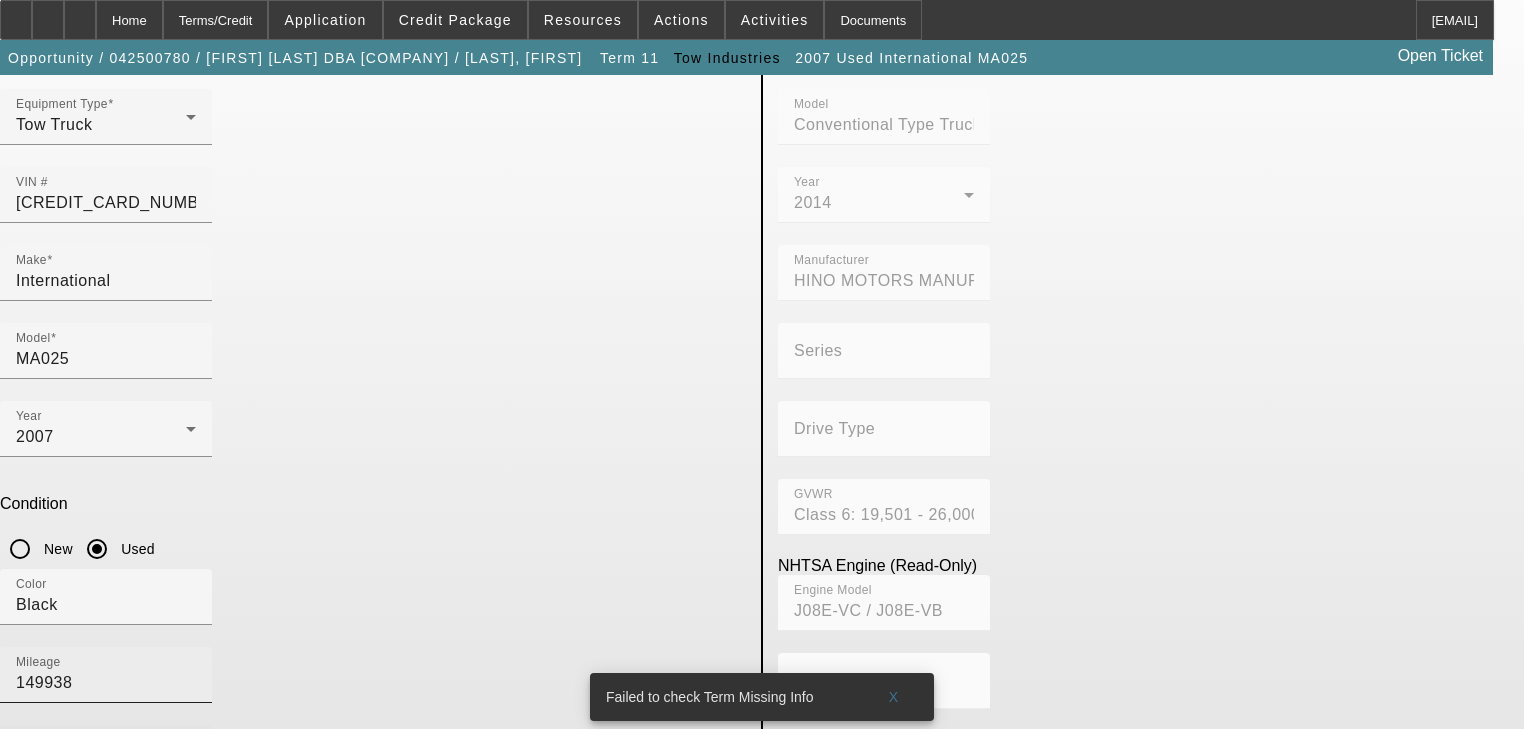 scroll, scrollTop: 143, scrollLeft: 0, axis: vertical 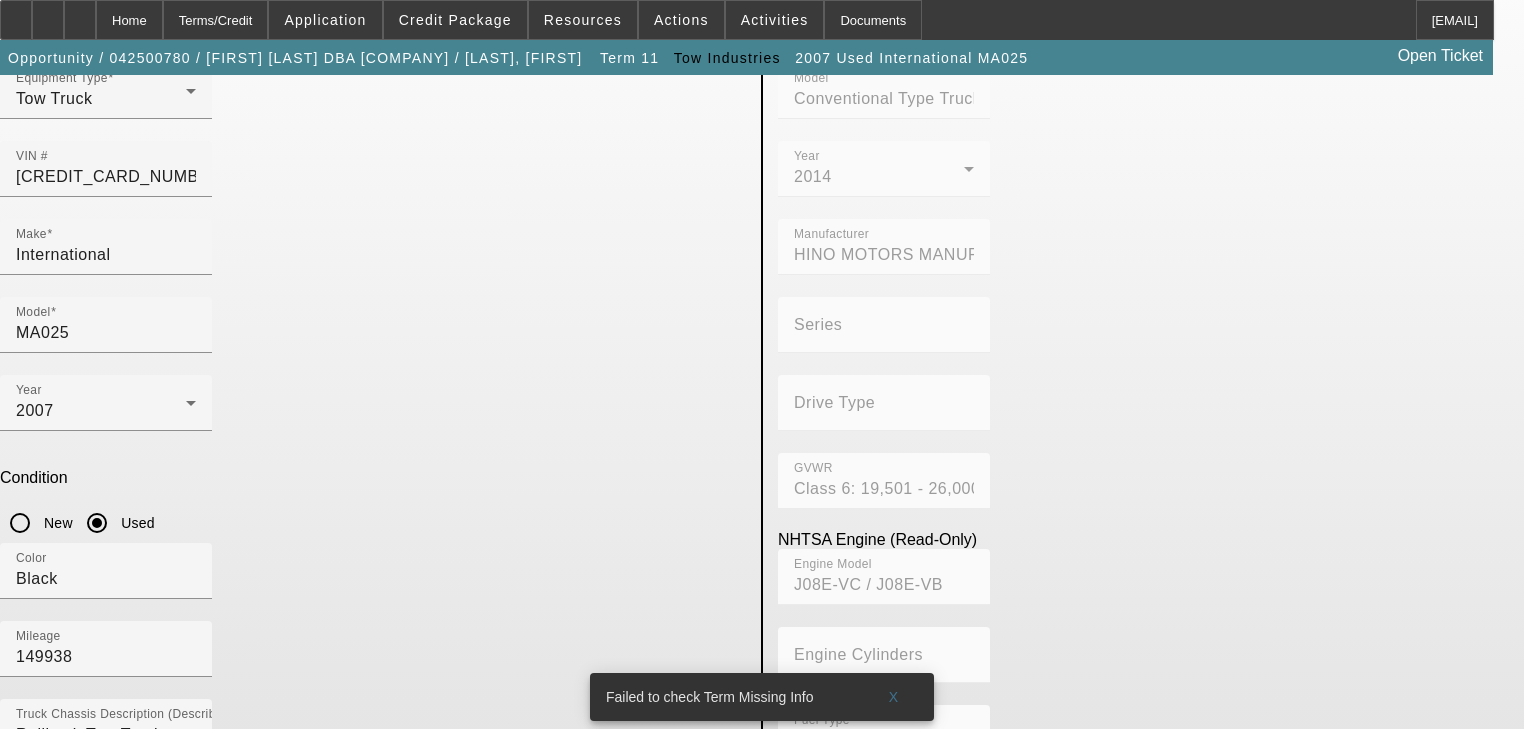 click on "Submit" at bounding box center [28, 923] 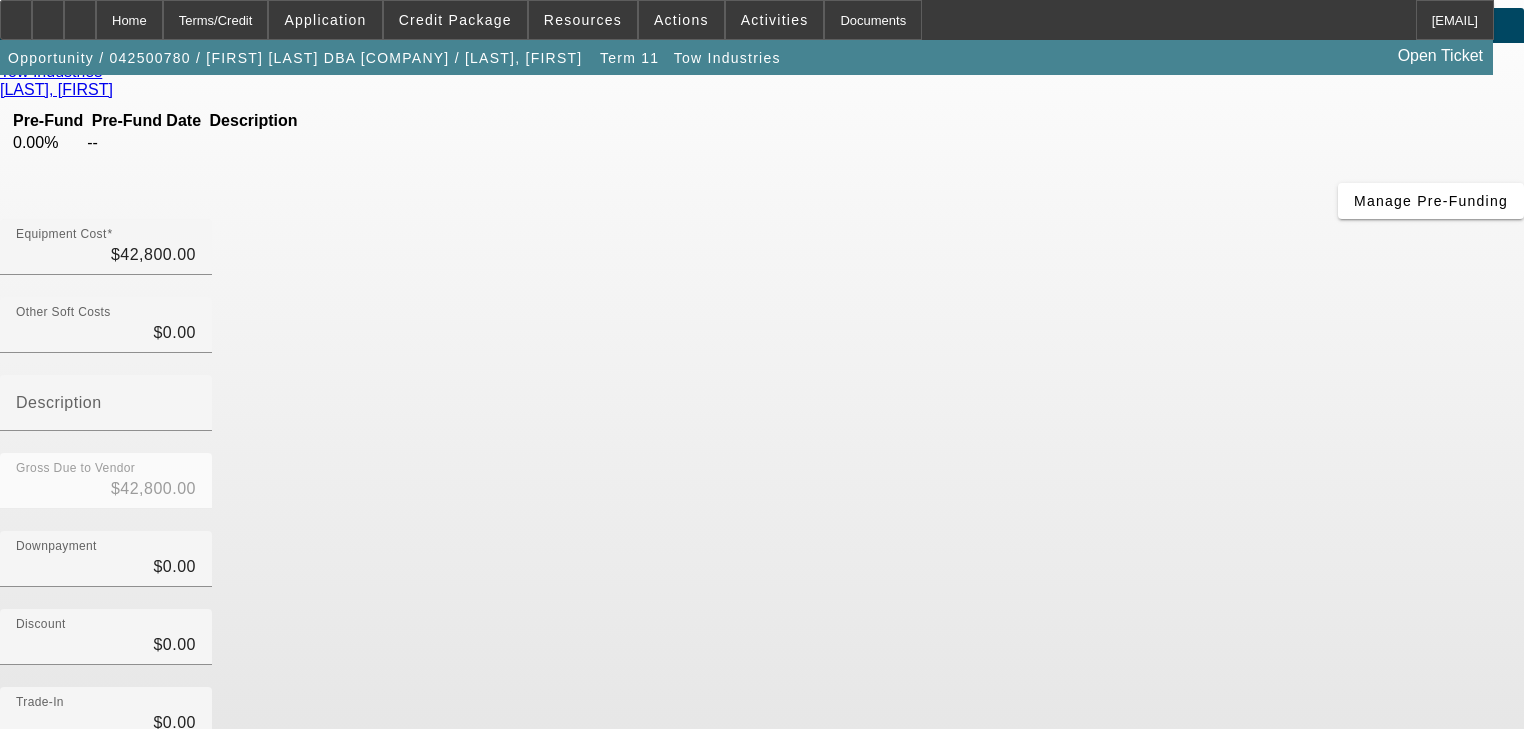 scroll, scrollTop: 204, scrollLeft: 0, axis: vertical 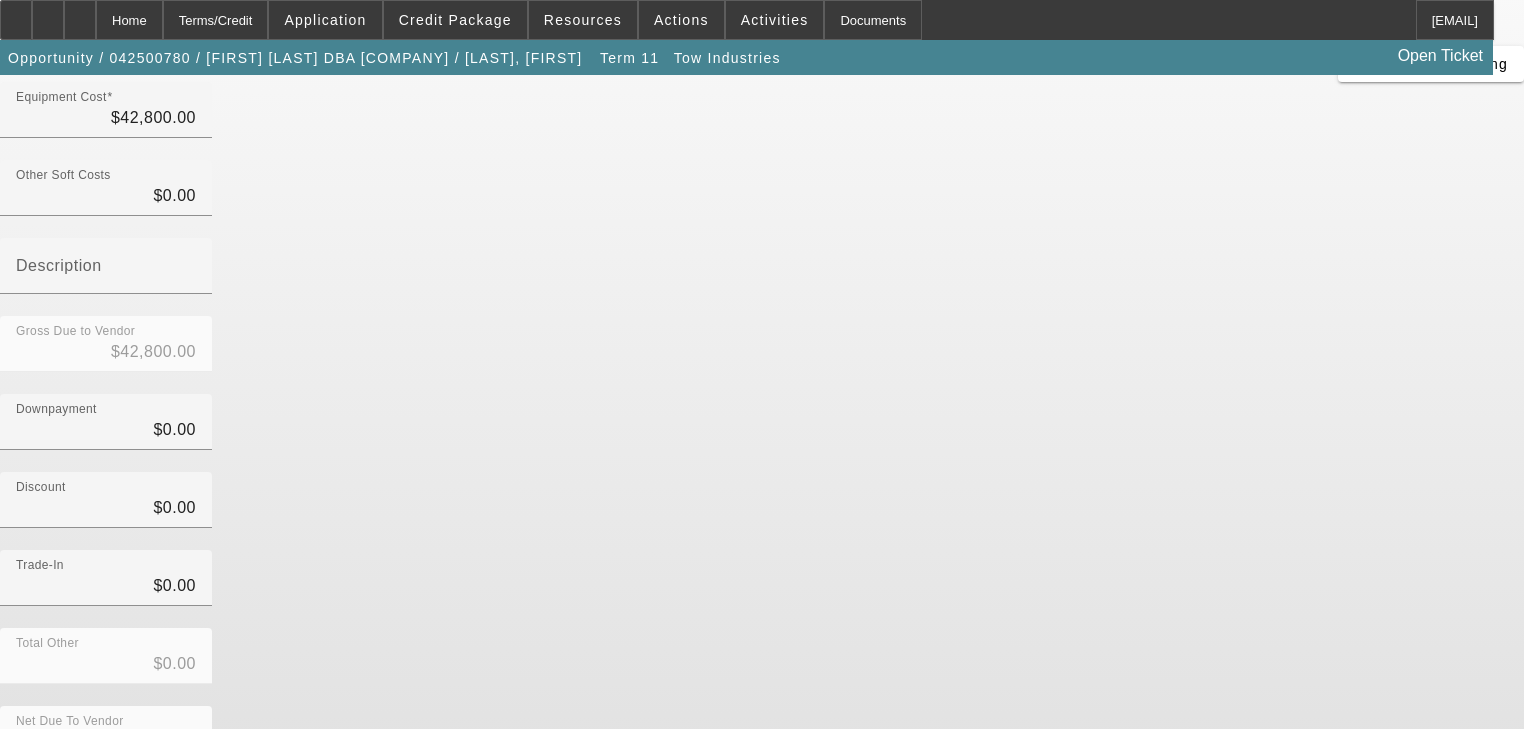 drag, startPoint x: 206, startPoint y: 16, endPoint x: 655, endPoint y: 479, distance: 644.95734 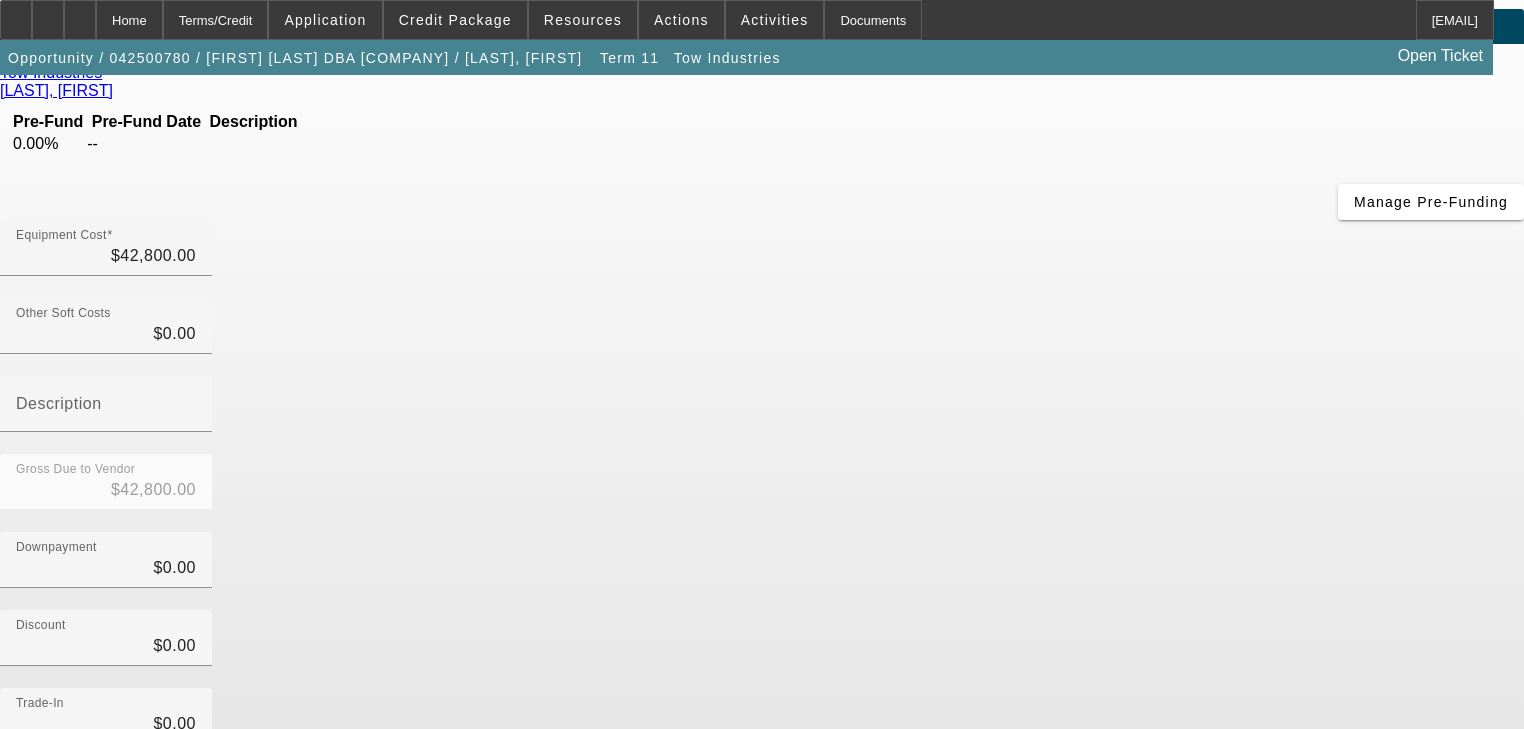 scroll, scrollTop: 204, scrollLeft: 0, axis: vertical 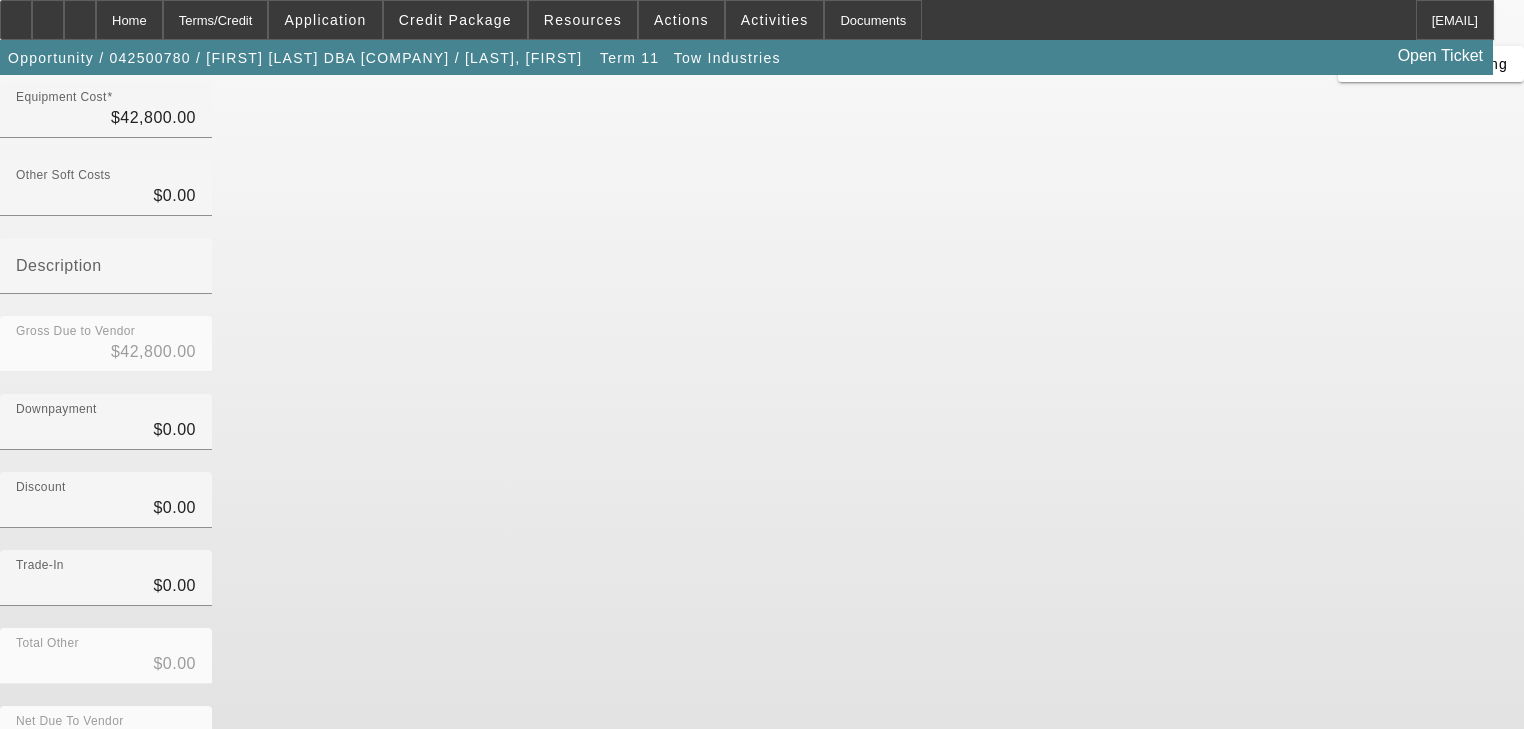 click at bounding box center (767, 913) 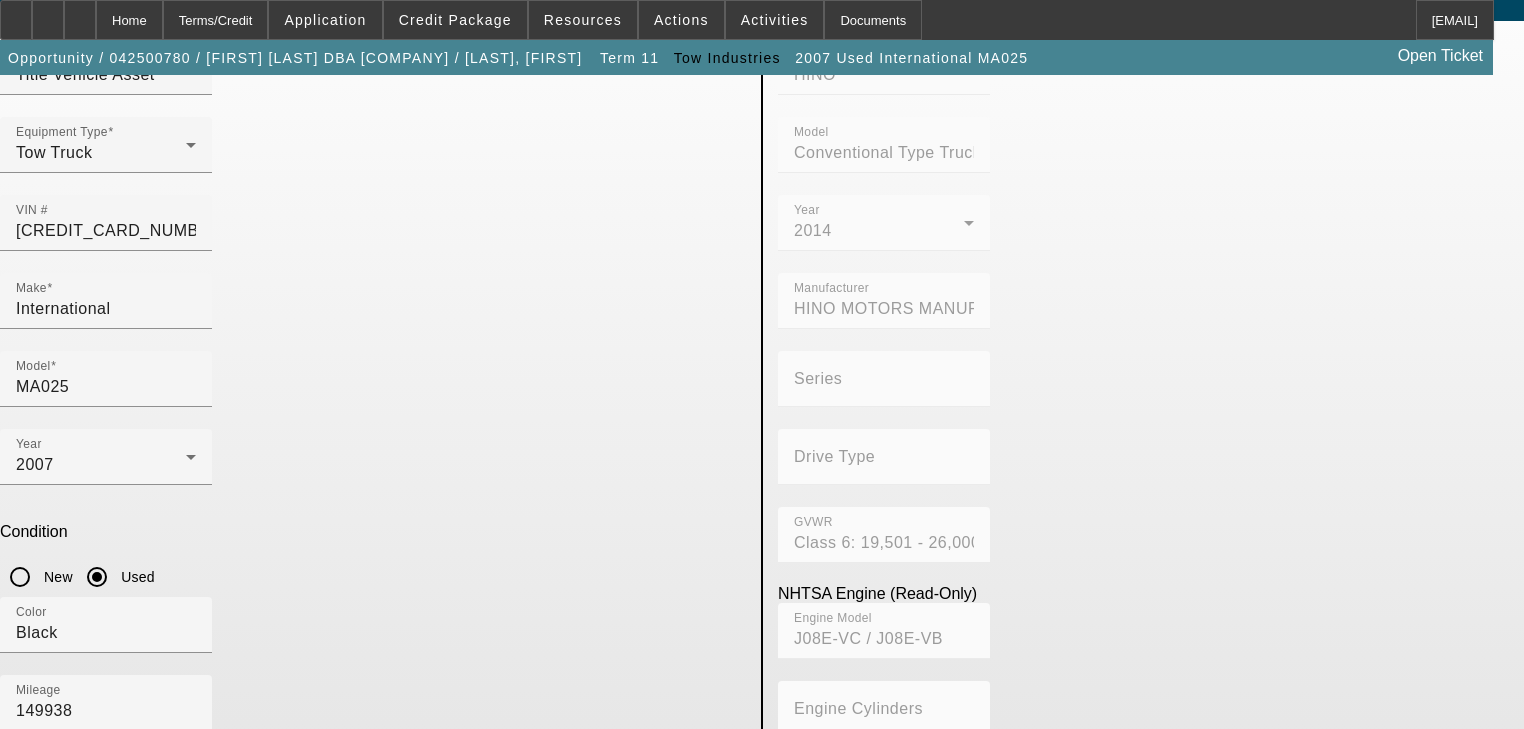 scroll, scrollTop: 0, scrollLeft: 0, axis: both 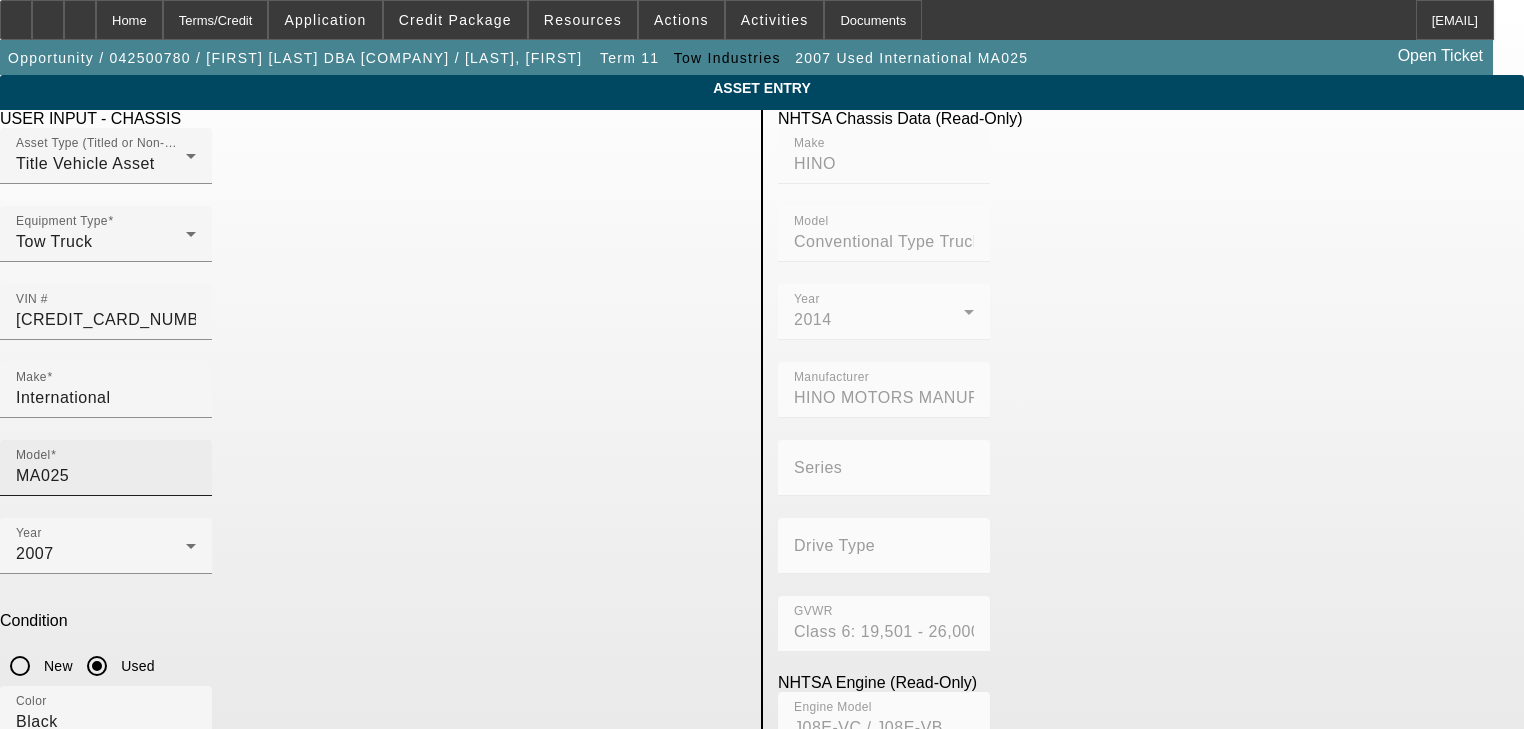 click on "MA025" at bounding box center [106, 476] 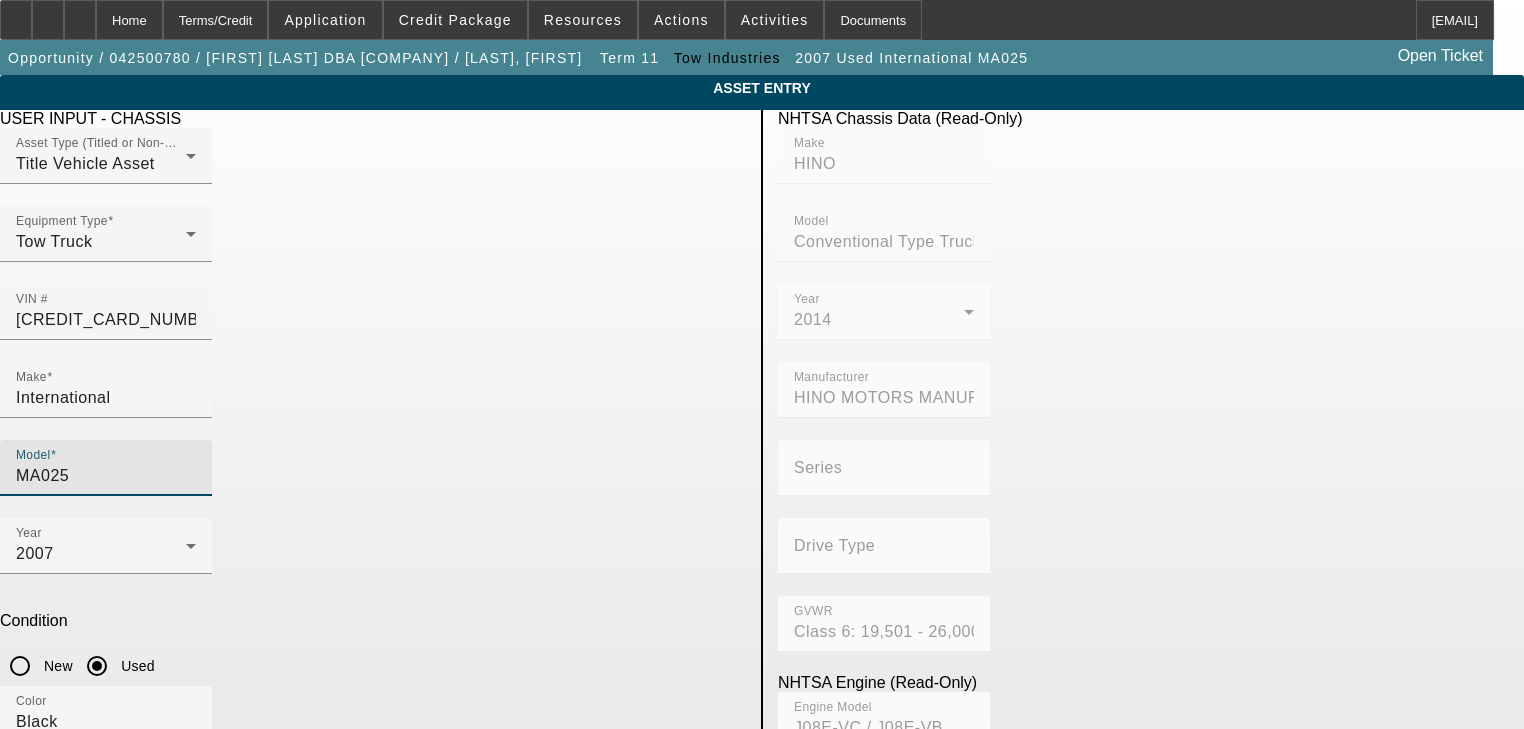 click on "MA025" at bounding box center [106, 476] 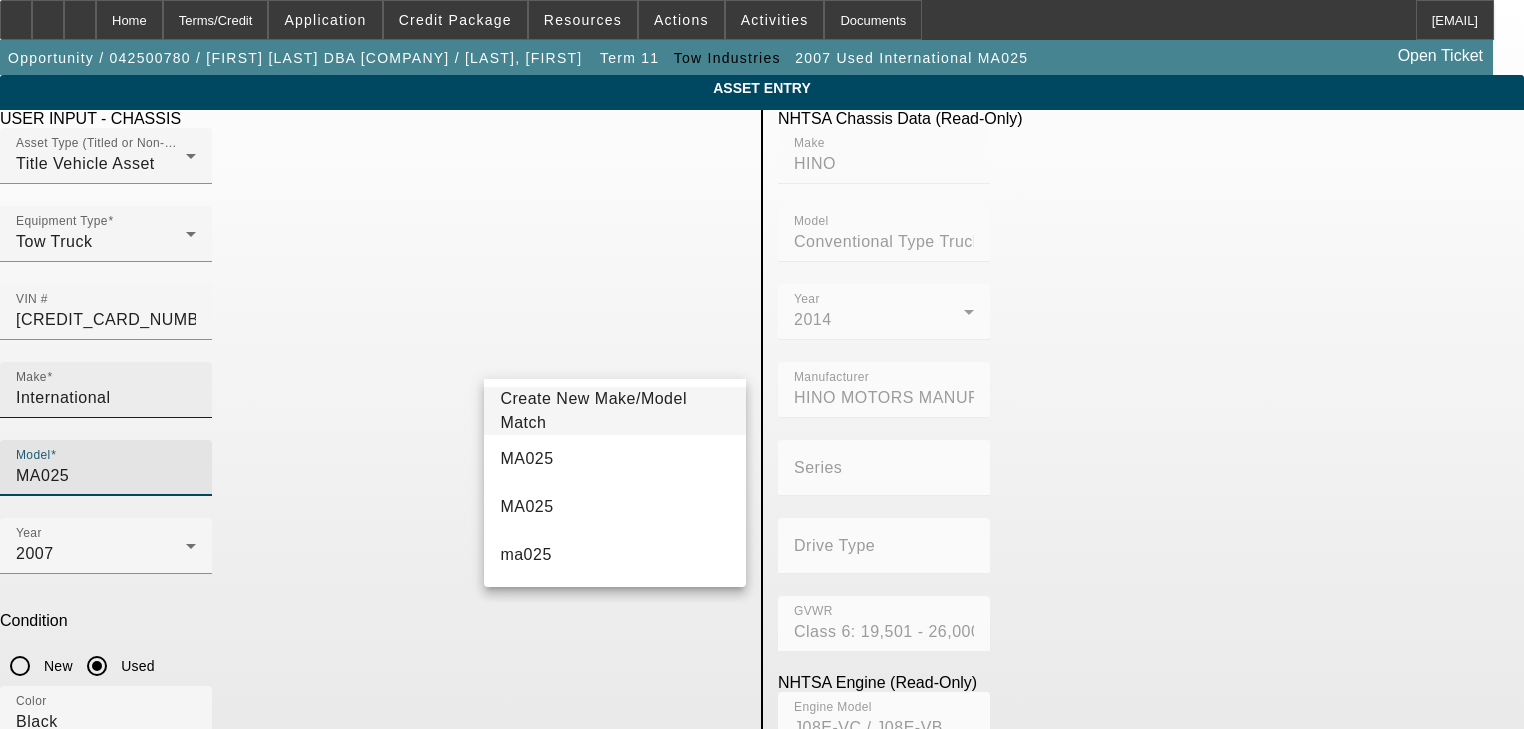 click on "International" at bounding box center [106, 398] 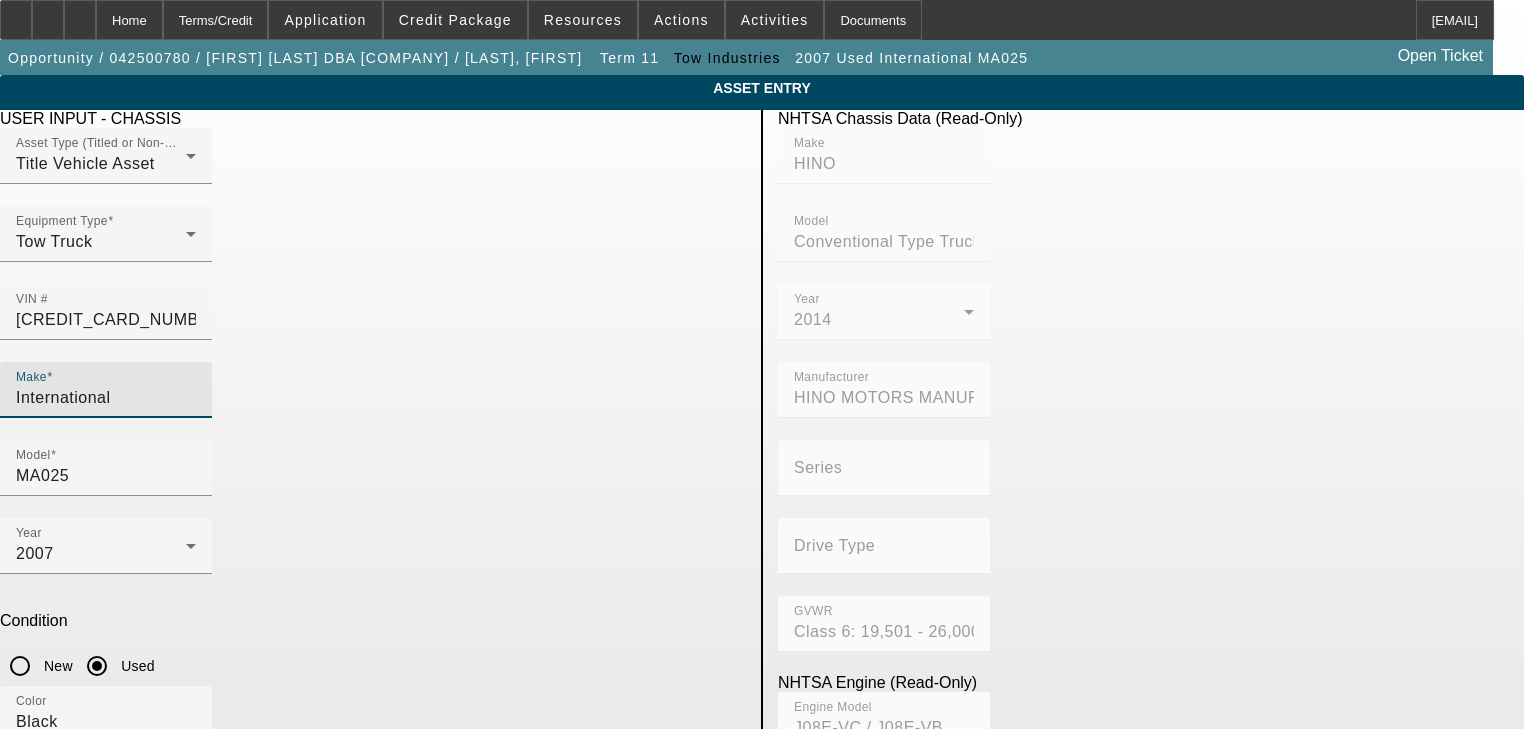 click on "International" at bounding box center (106, 398) 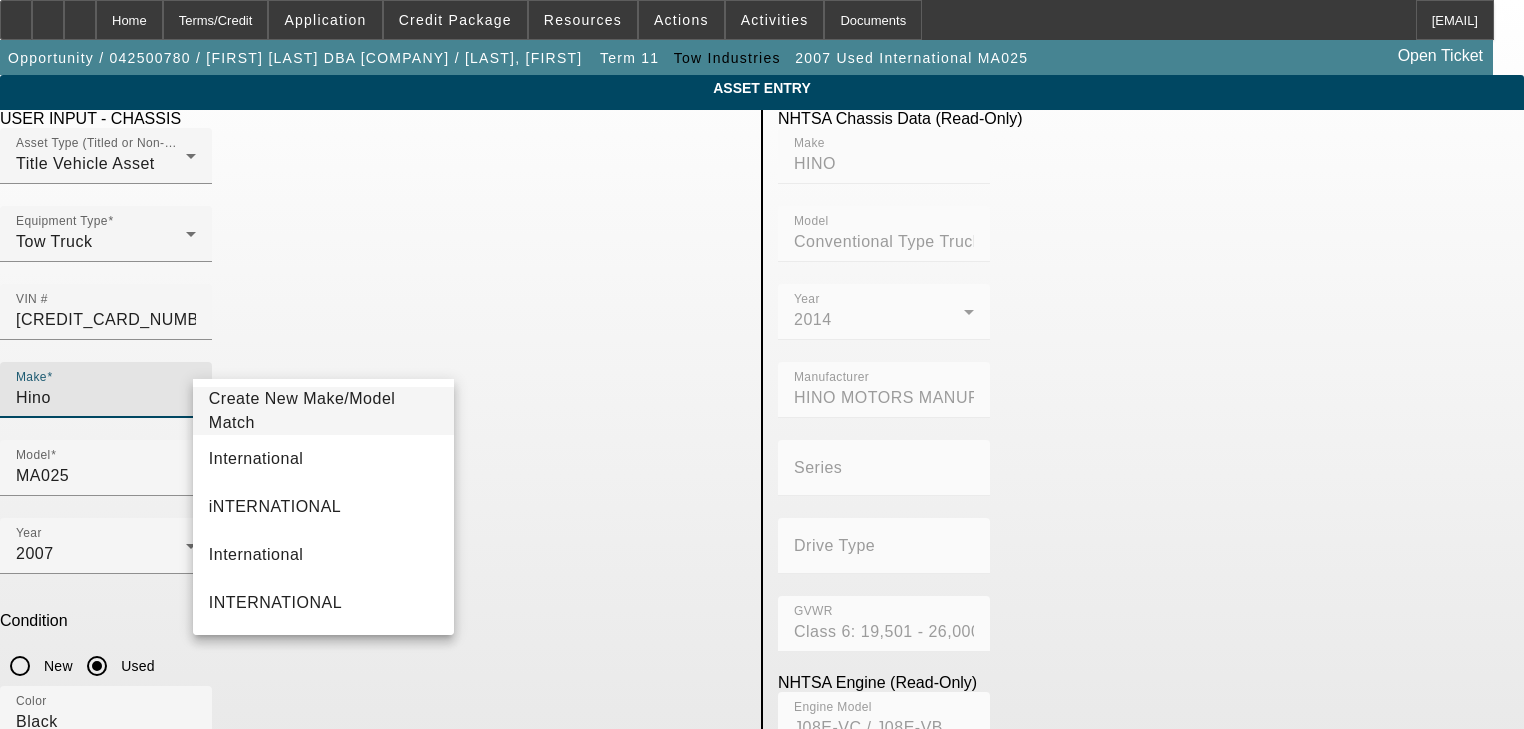 type on "Hino" 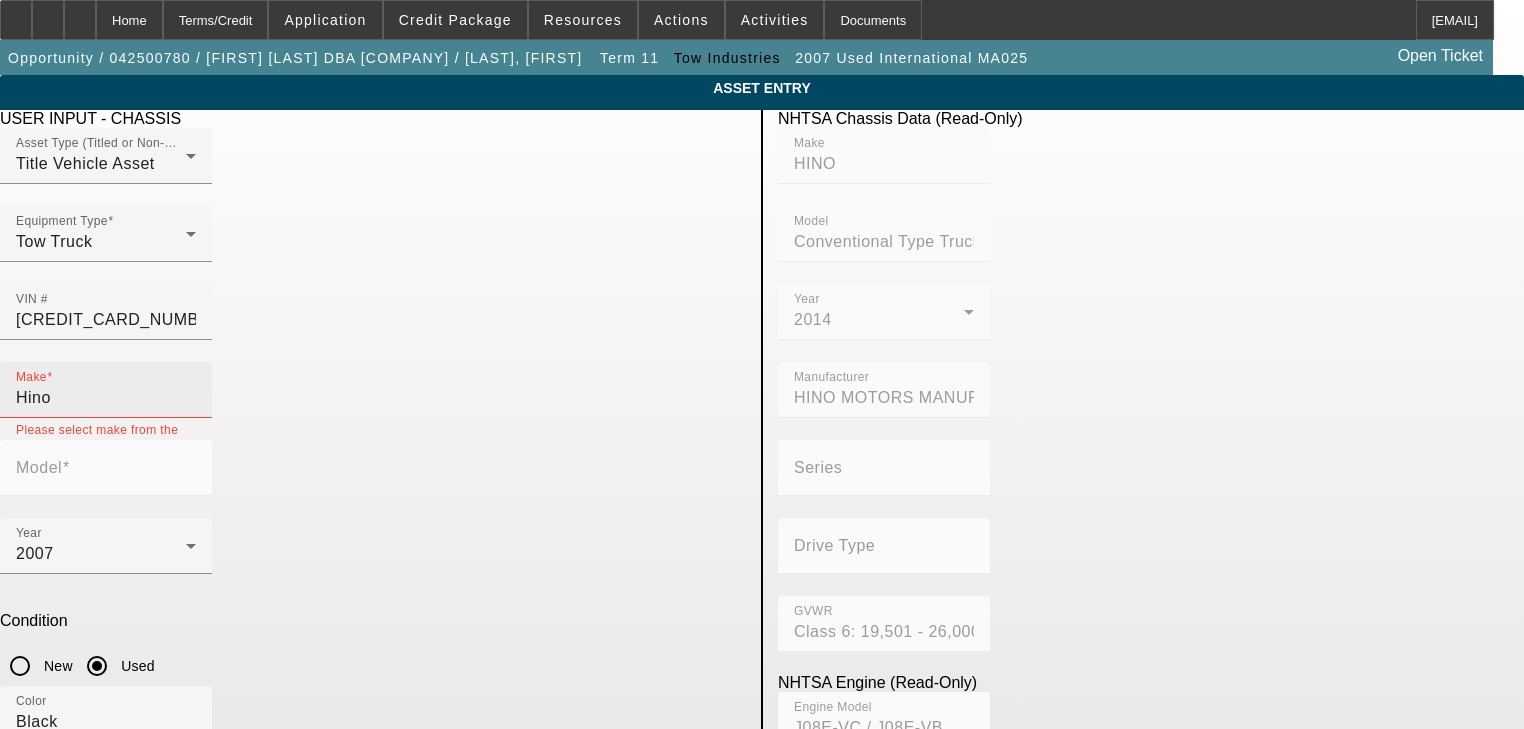 click on "Make
Hino" at bounding box center (106, 390) 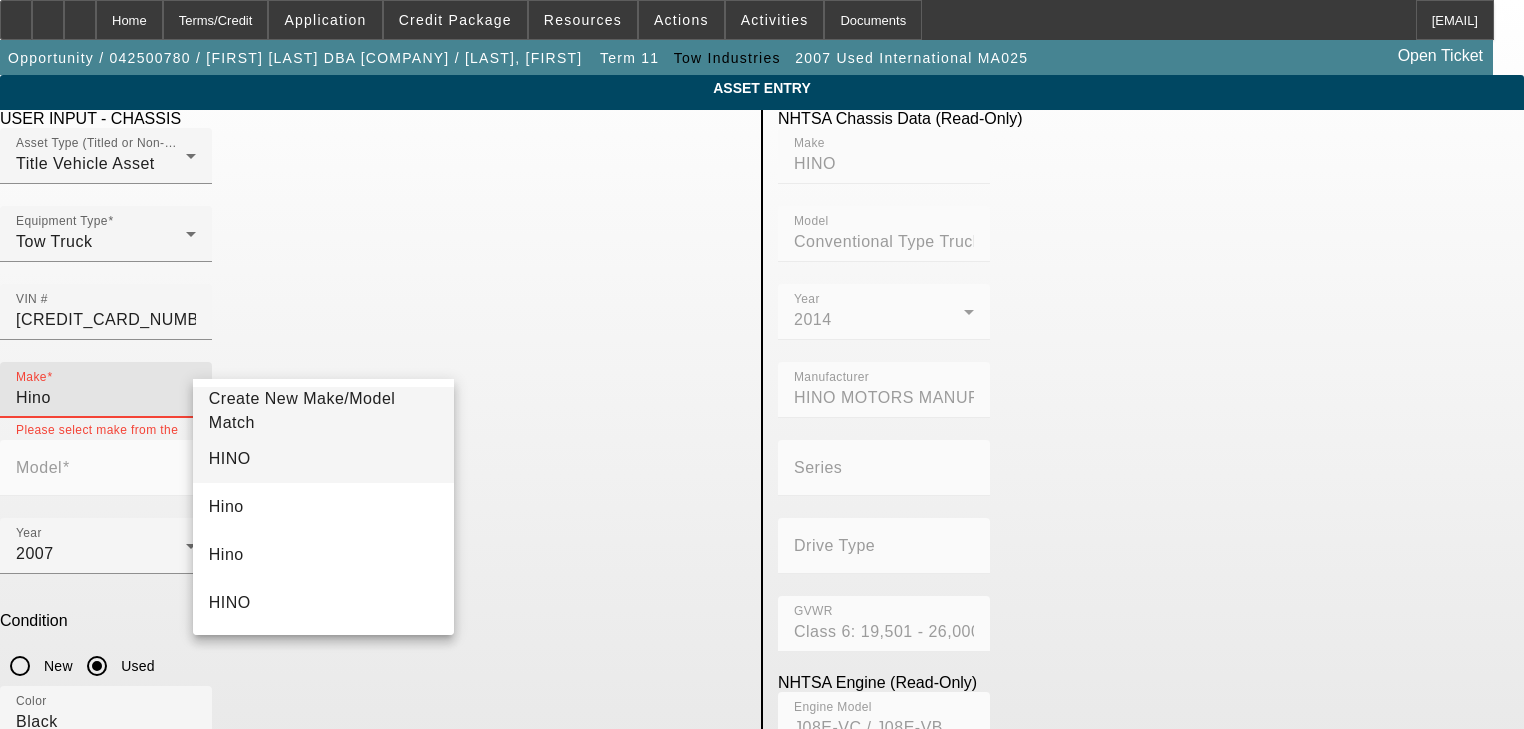 click on "HINO" at bounding box center (324, 459) 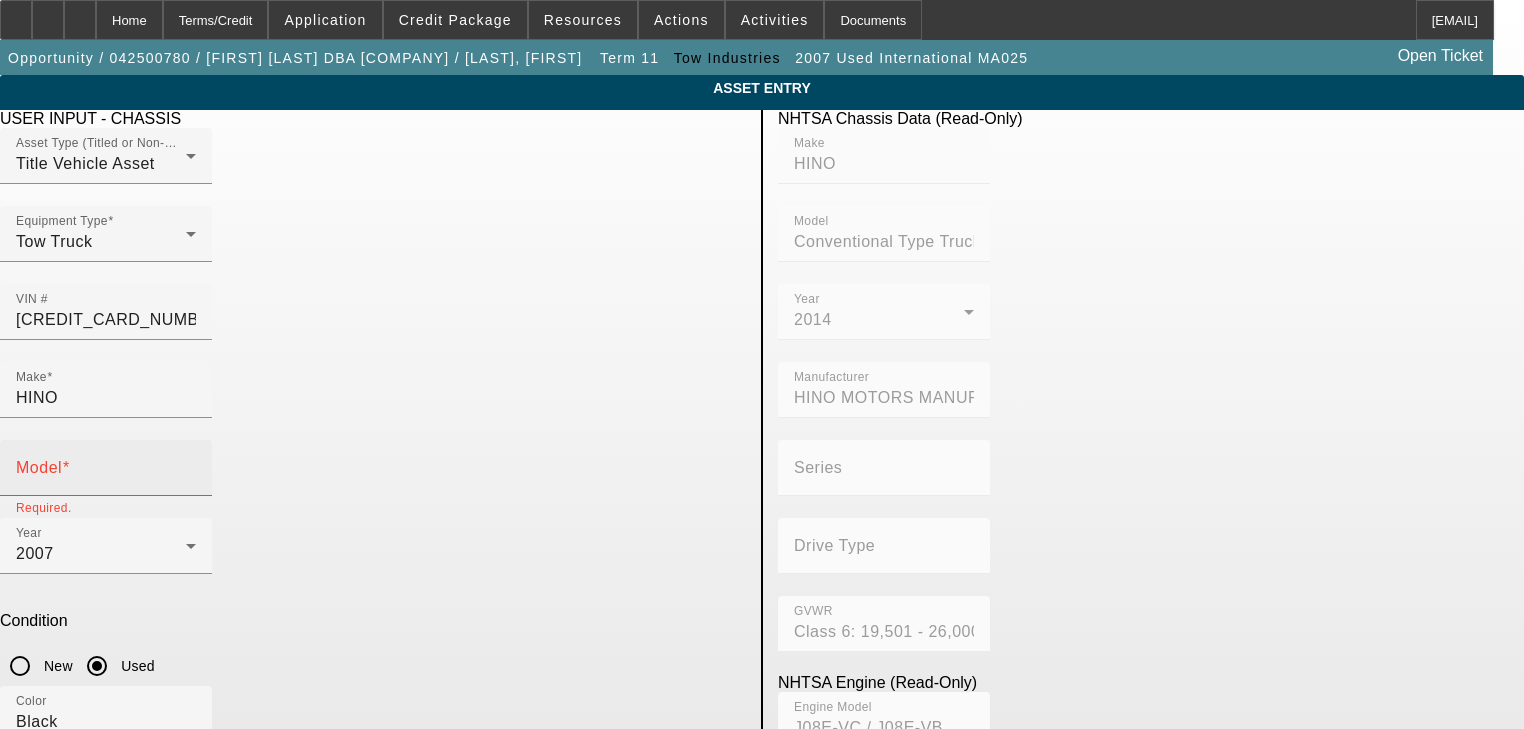click on "Model" at bounding box center [106, 468] 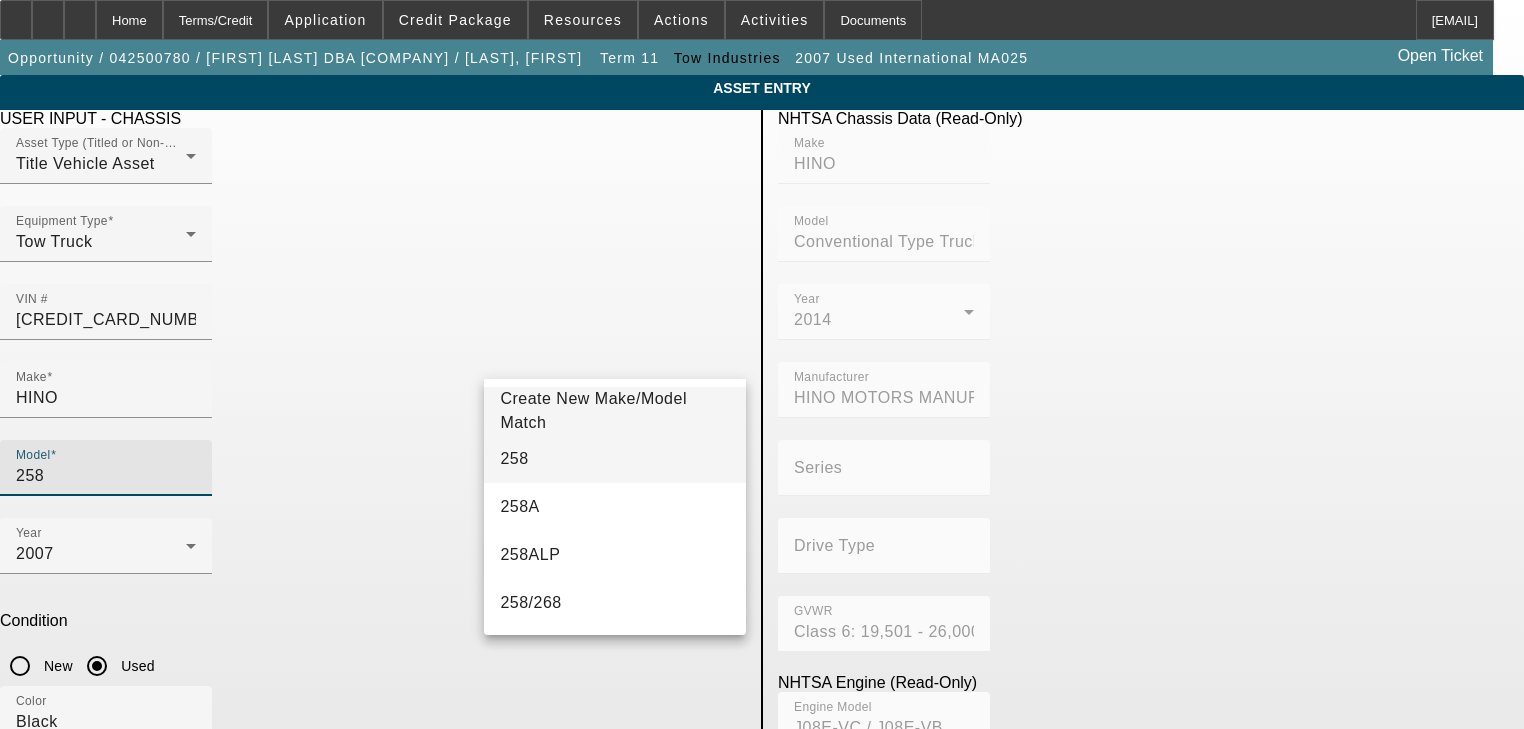 type on "258" 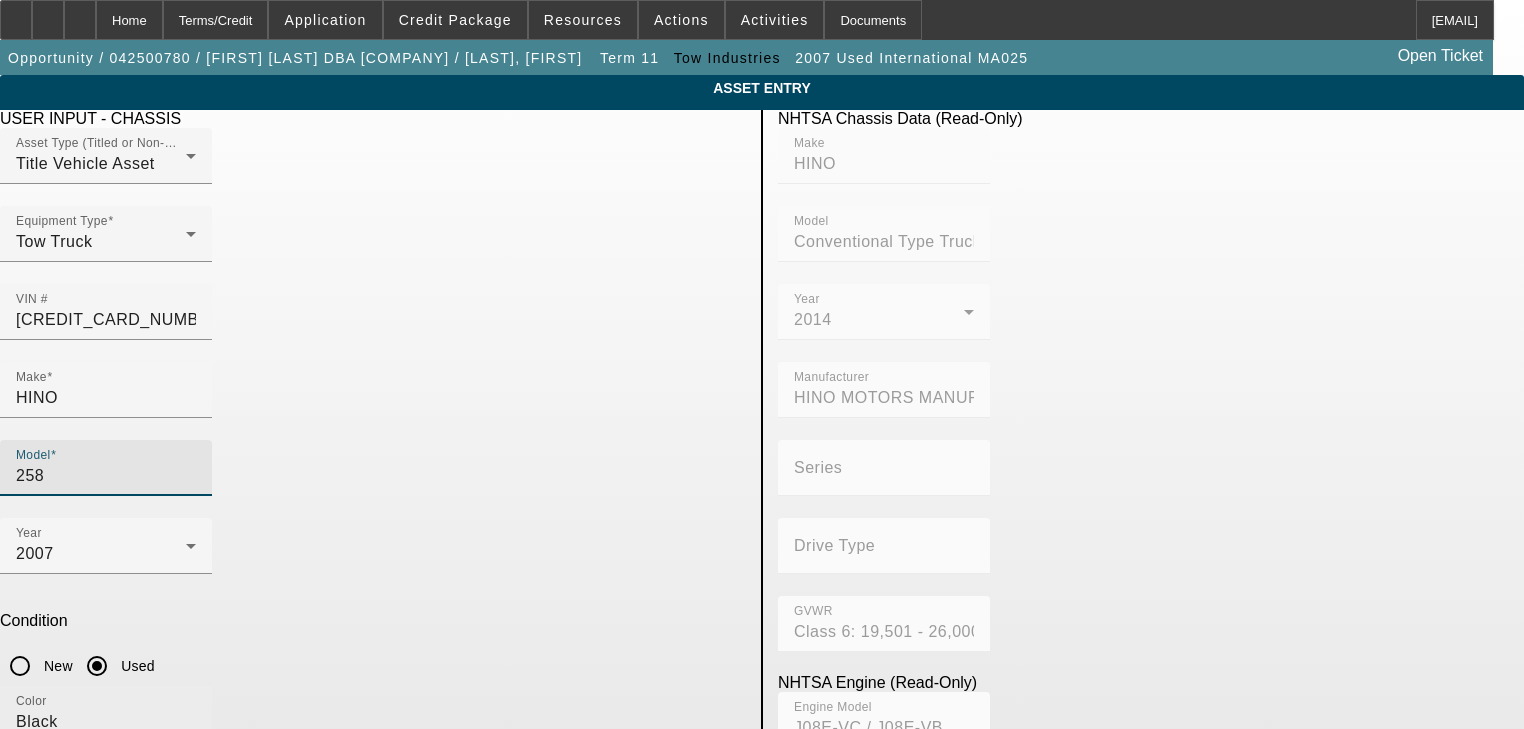 click on "Black" at bounding box center [106, 722] 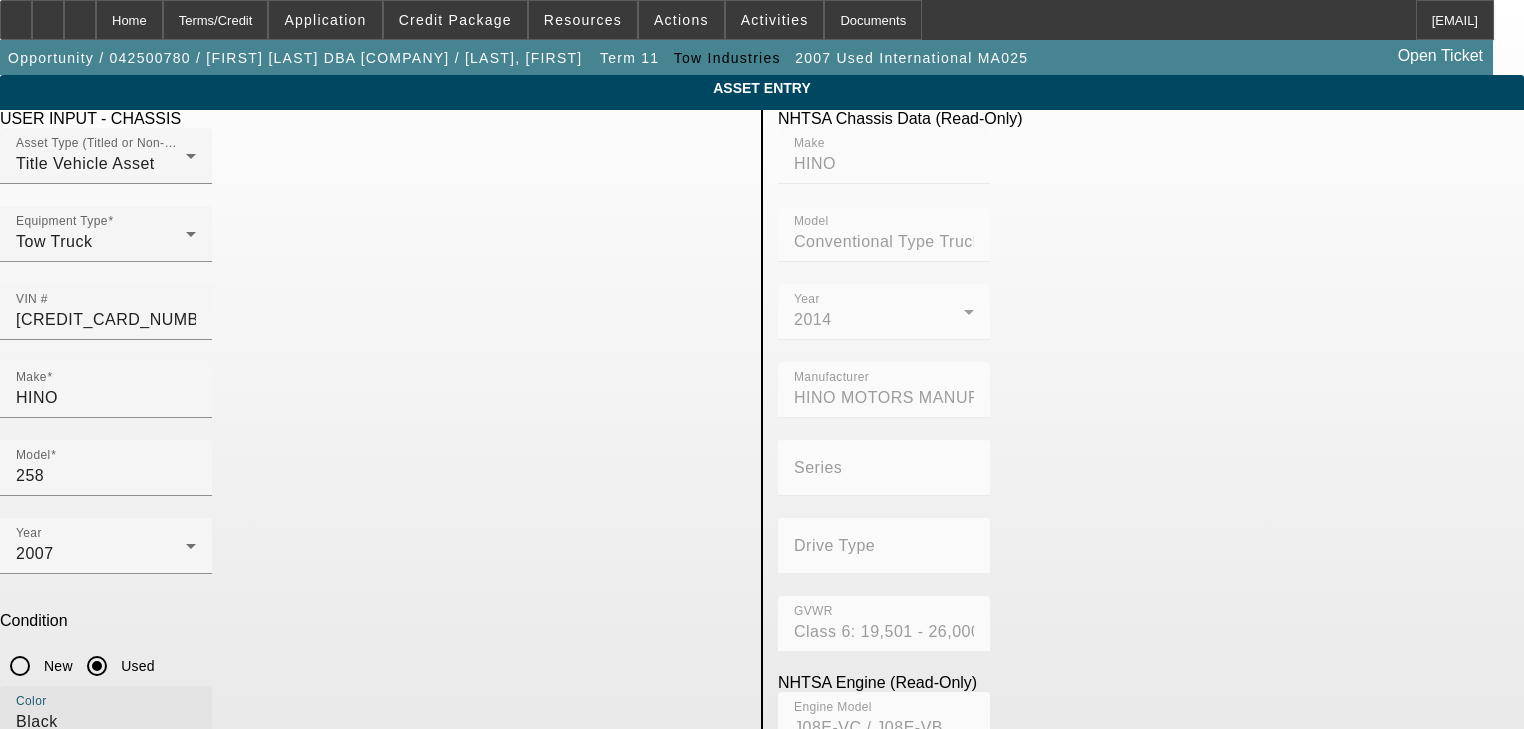 click on "Black" at bounding box center (106, 722) 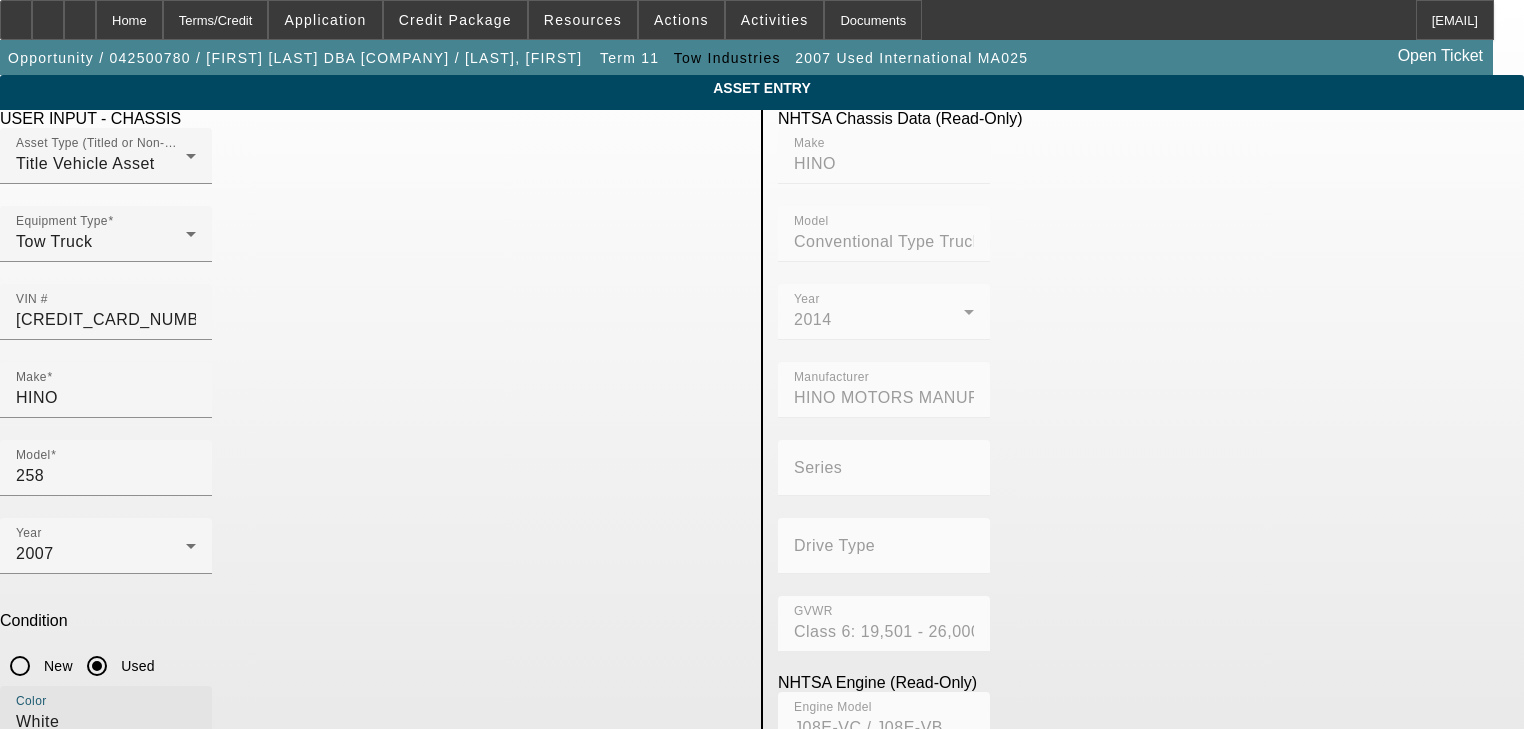 type on "White" 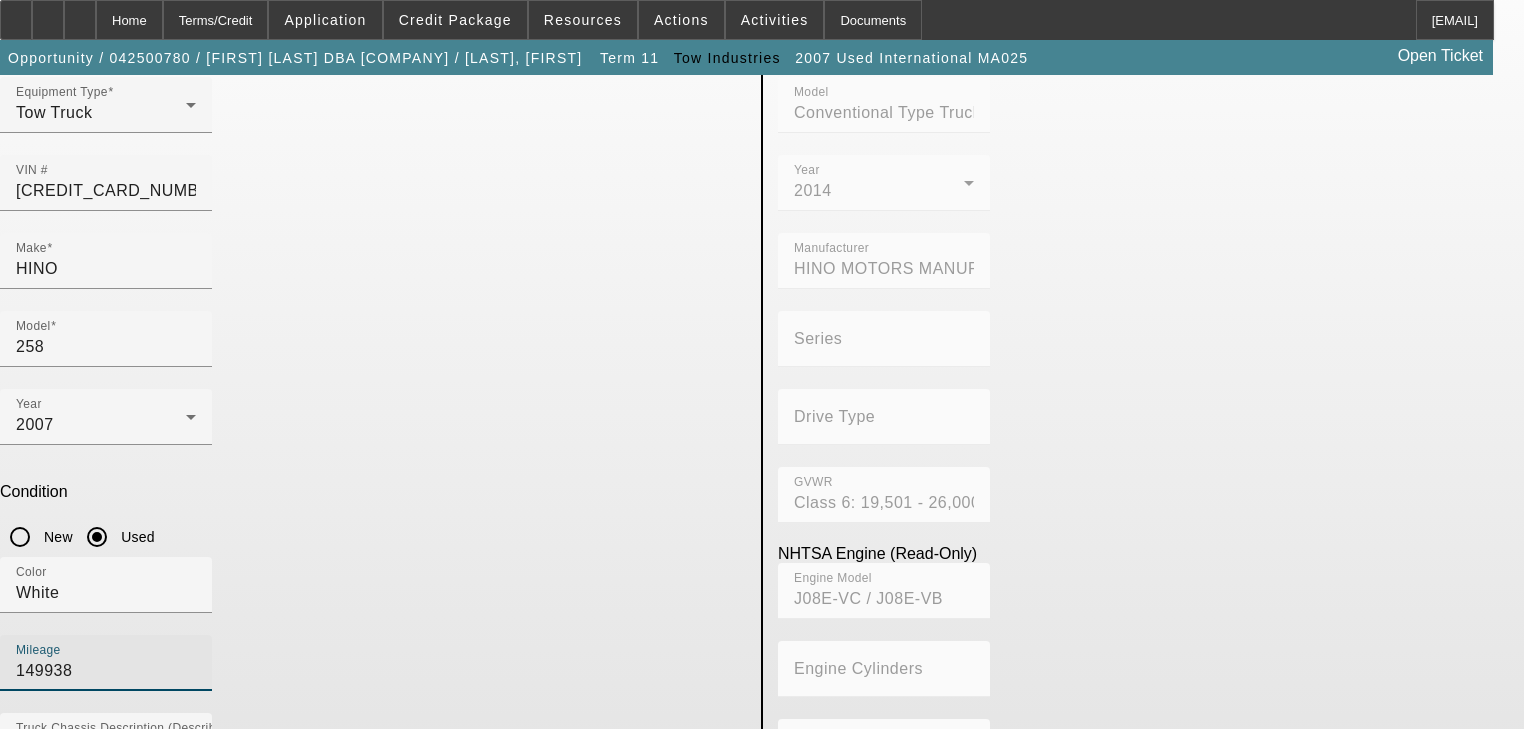 scroll, scrollTop: 143, scrollLeft: 0, axis: vertical 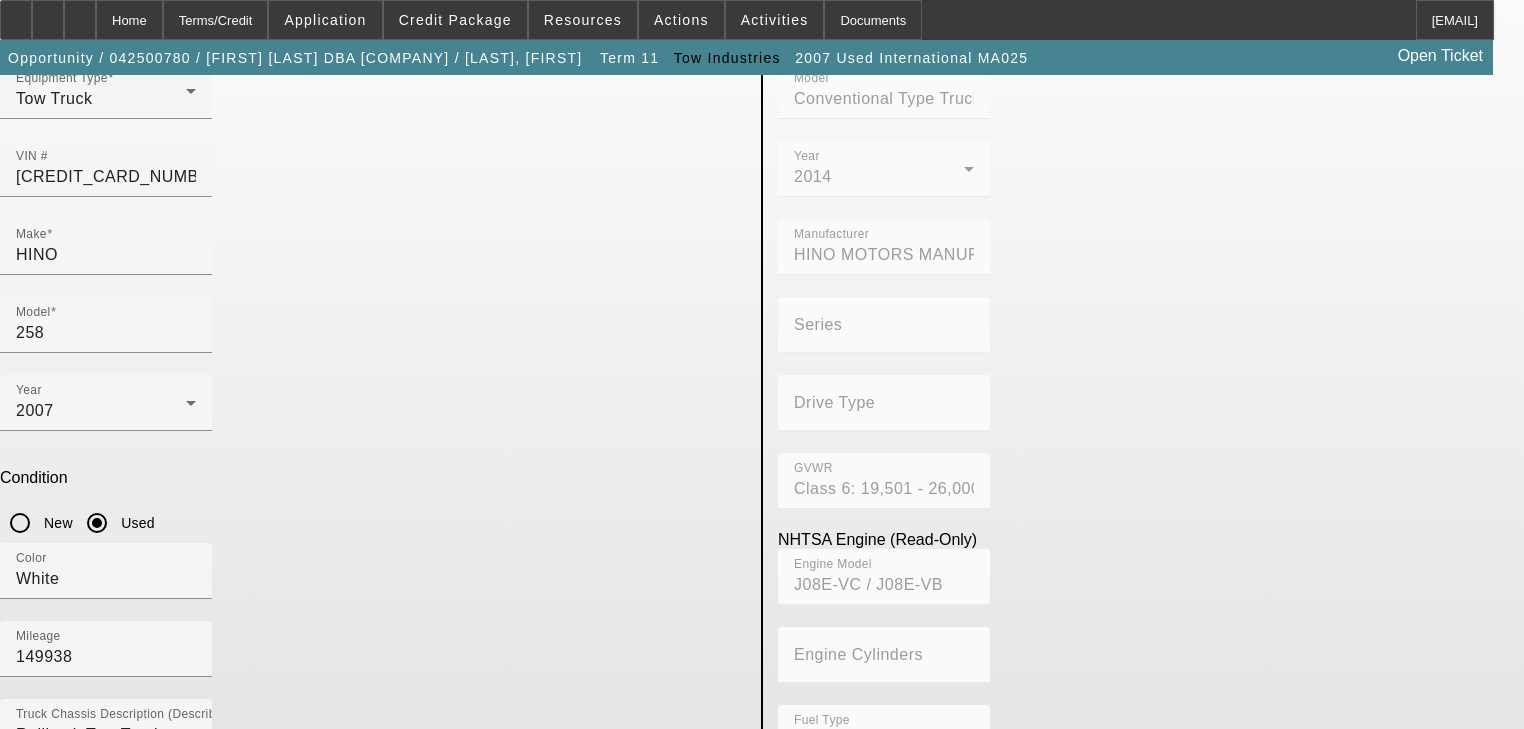click on "Submit" at bounding box center [28, 923] 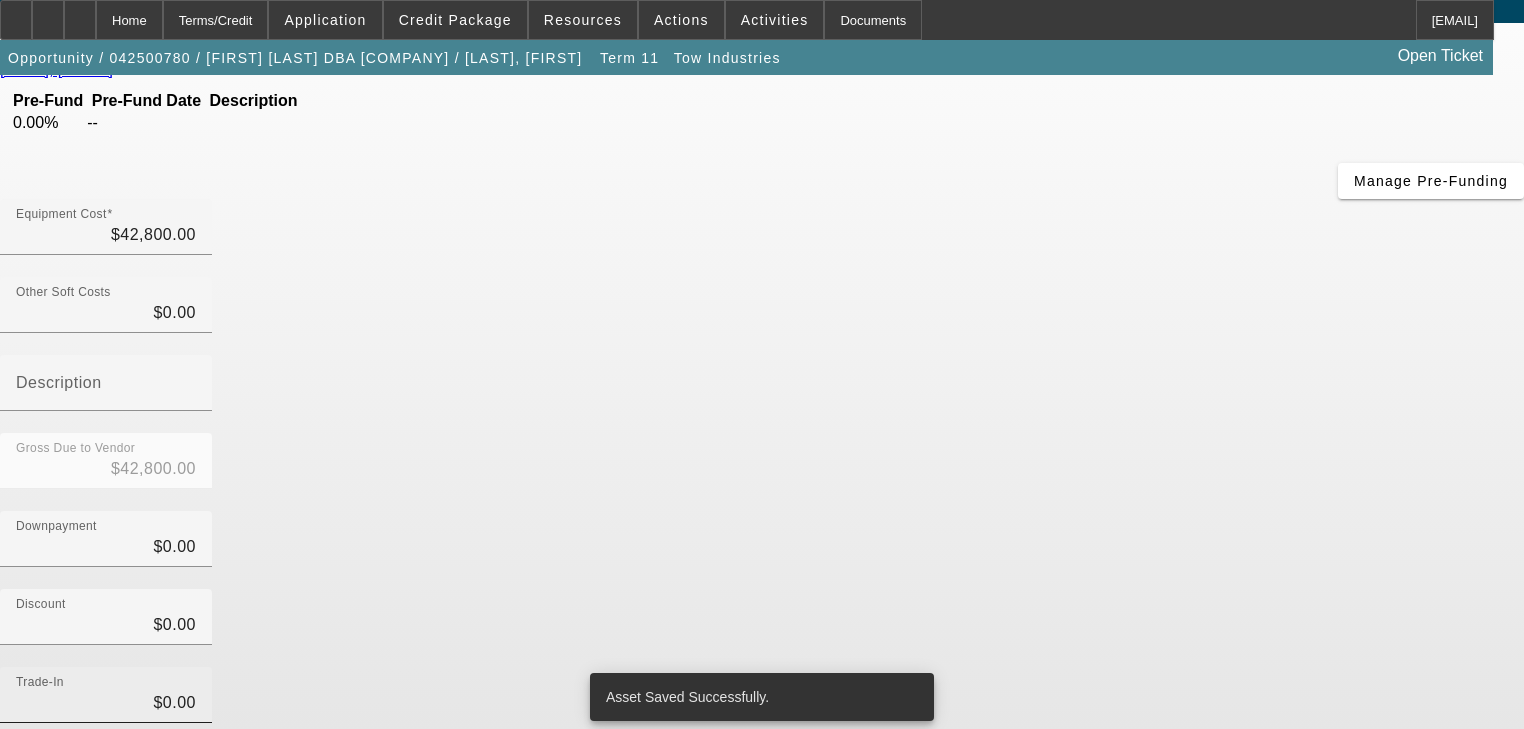 scroll, scrollTop: 204, scrollLeft: 0, axis: vertical 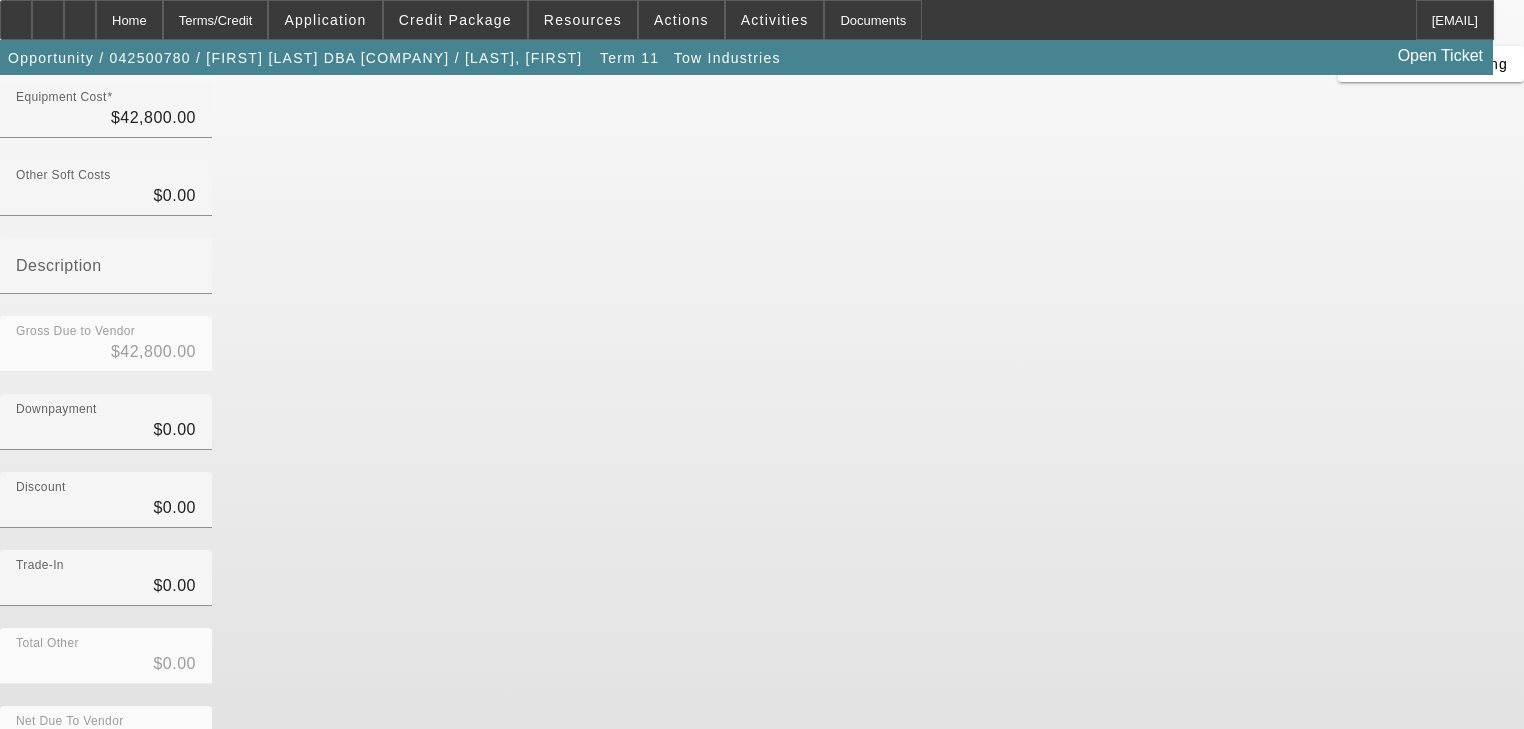 click at bounding box center (715, 913) 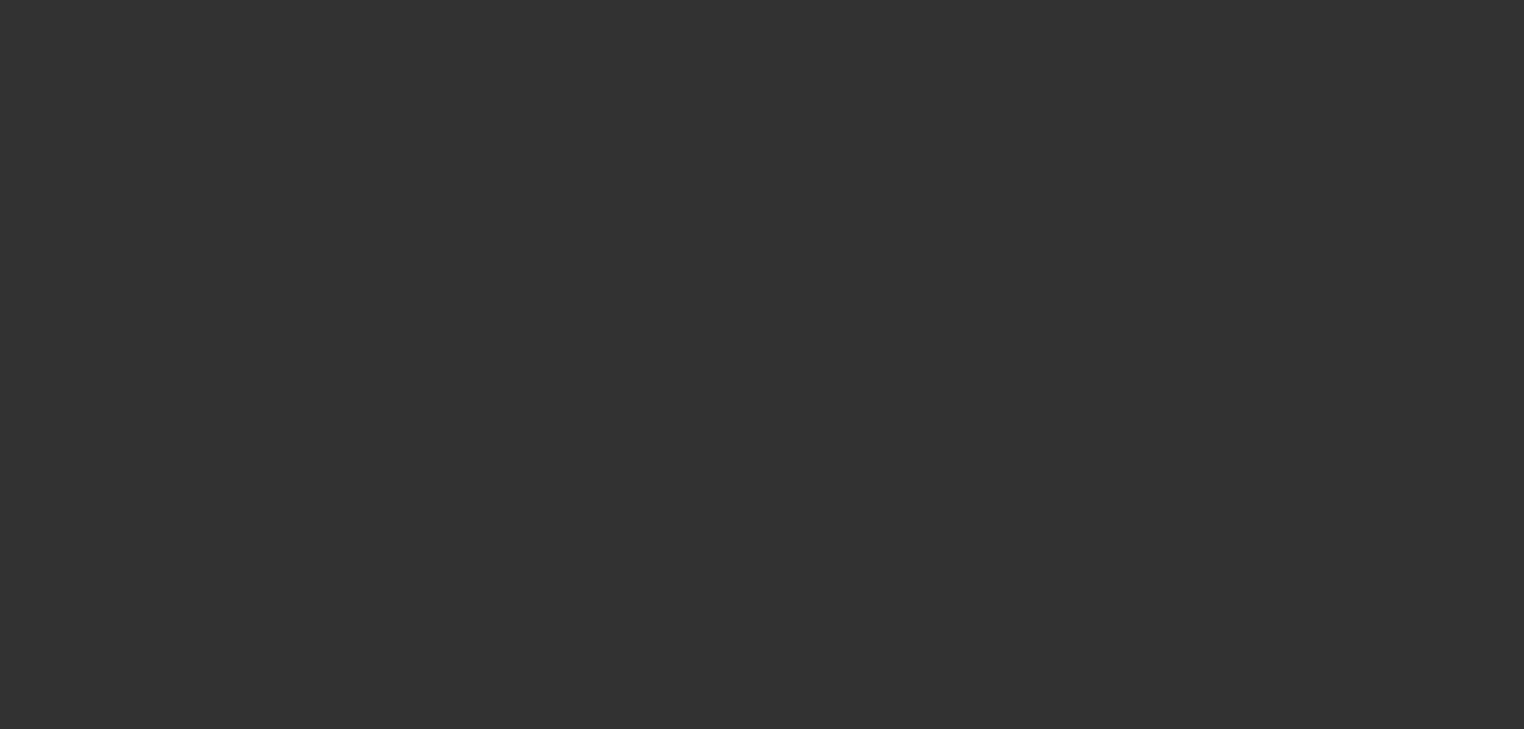 scroll, scrollTop: 0, scrollLeft: 0, axis: both 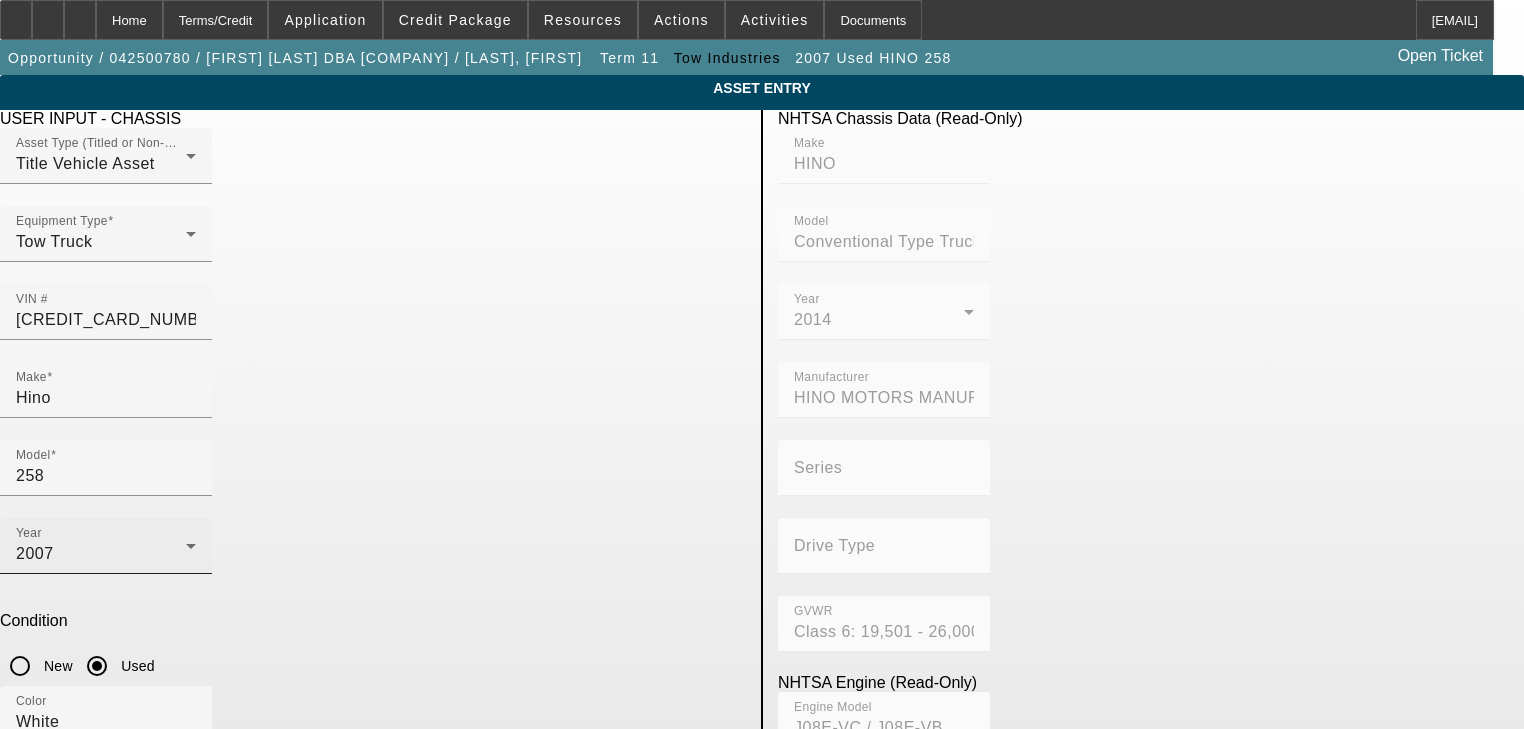 click on "2007" at bounding box center (101, 554) 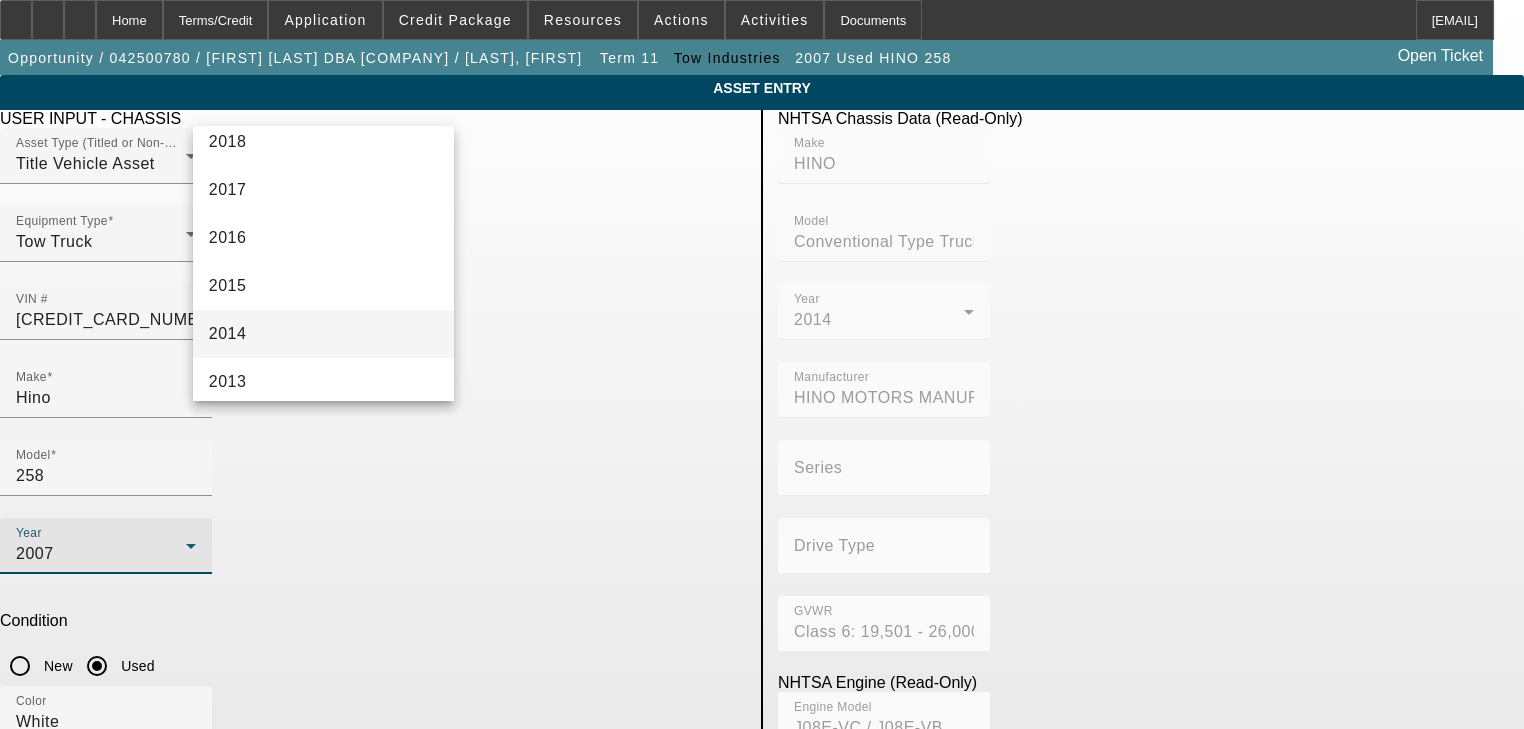 scroll, scrollTop: 468, scrollLeft: 0, axis: vertical 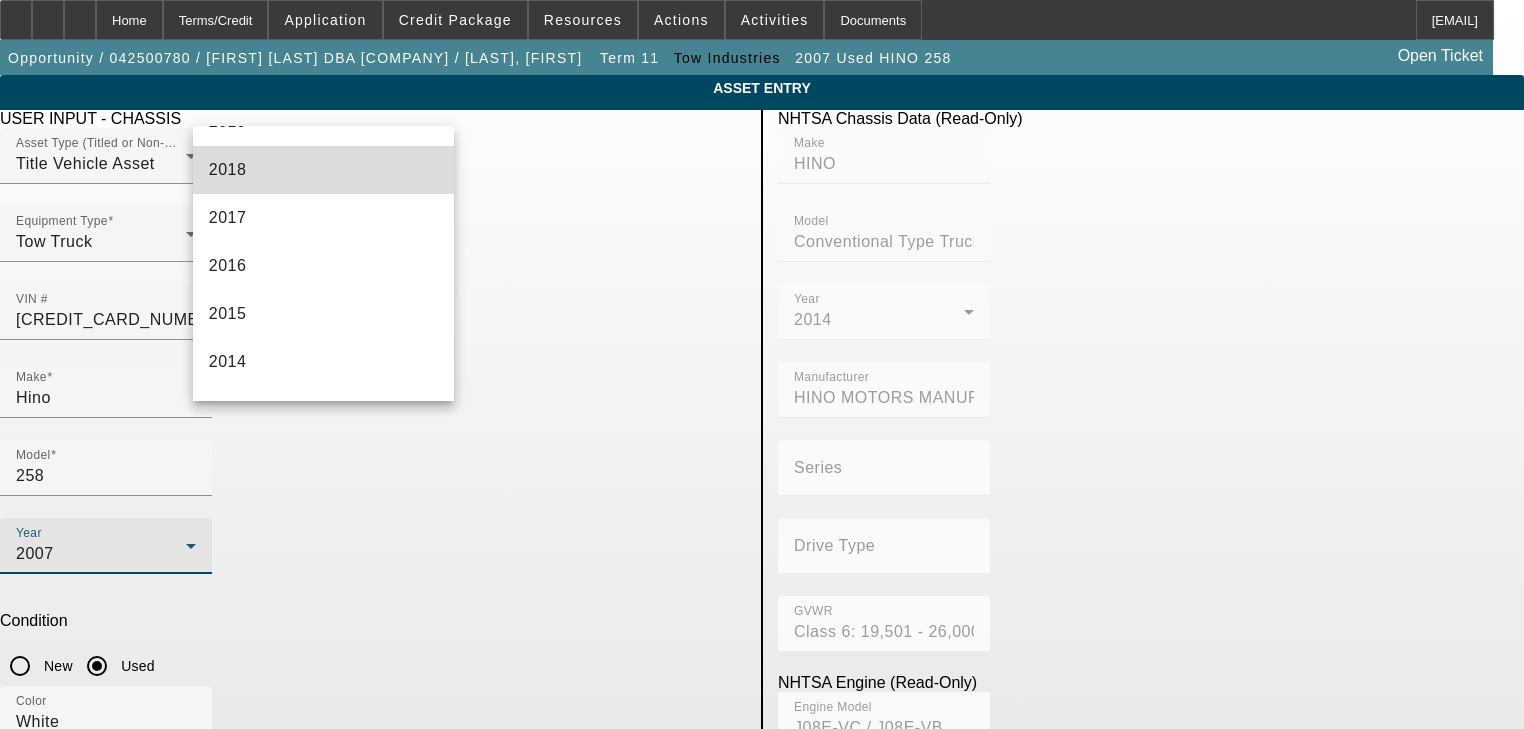 click on "2018" at bounding box center [324, 170] 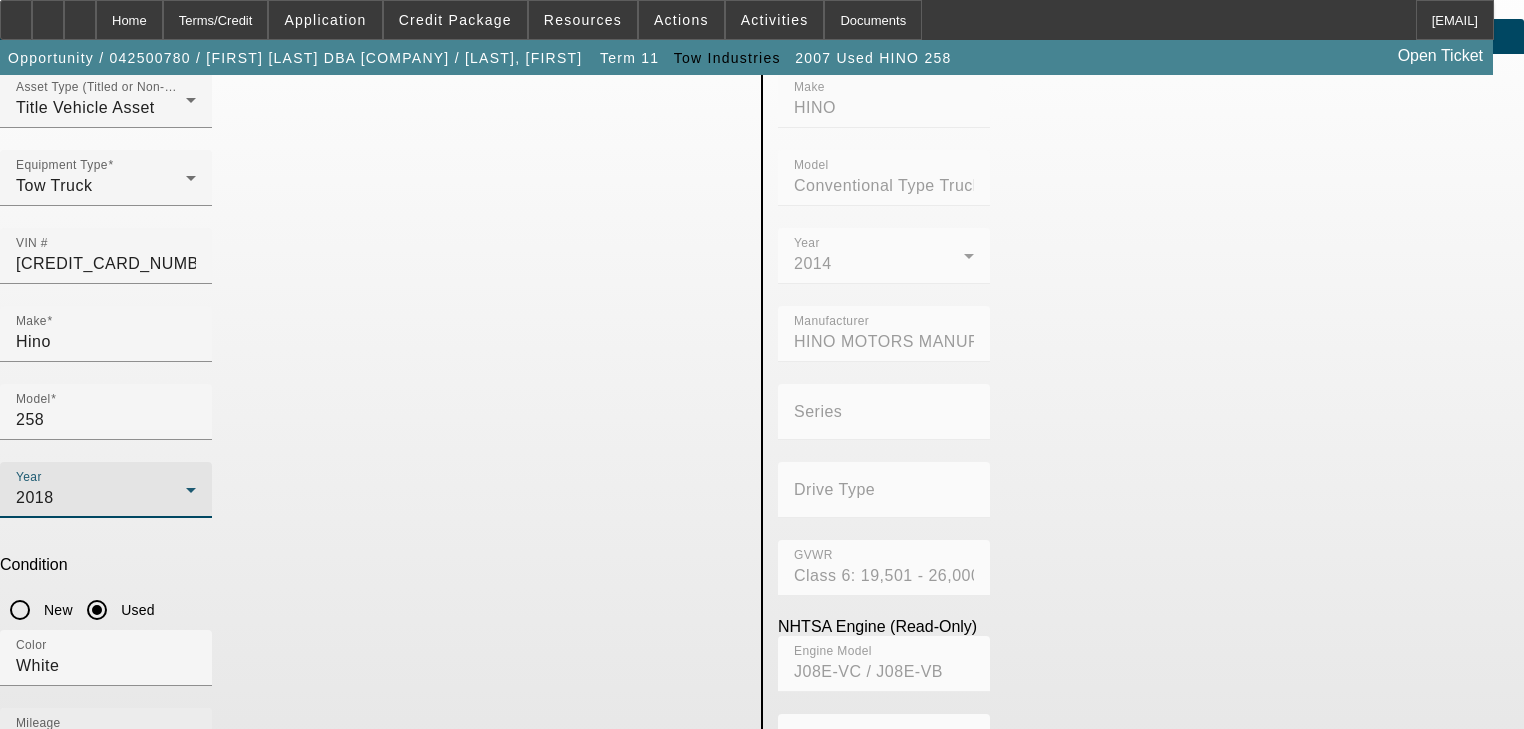 scroll, scrollTop: 143, scrollLeft: 0, axis: vertical 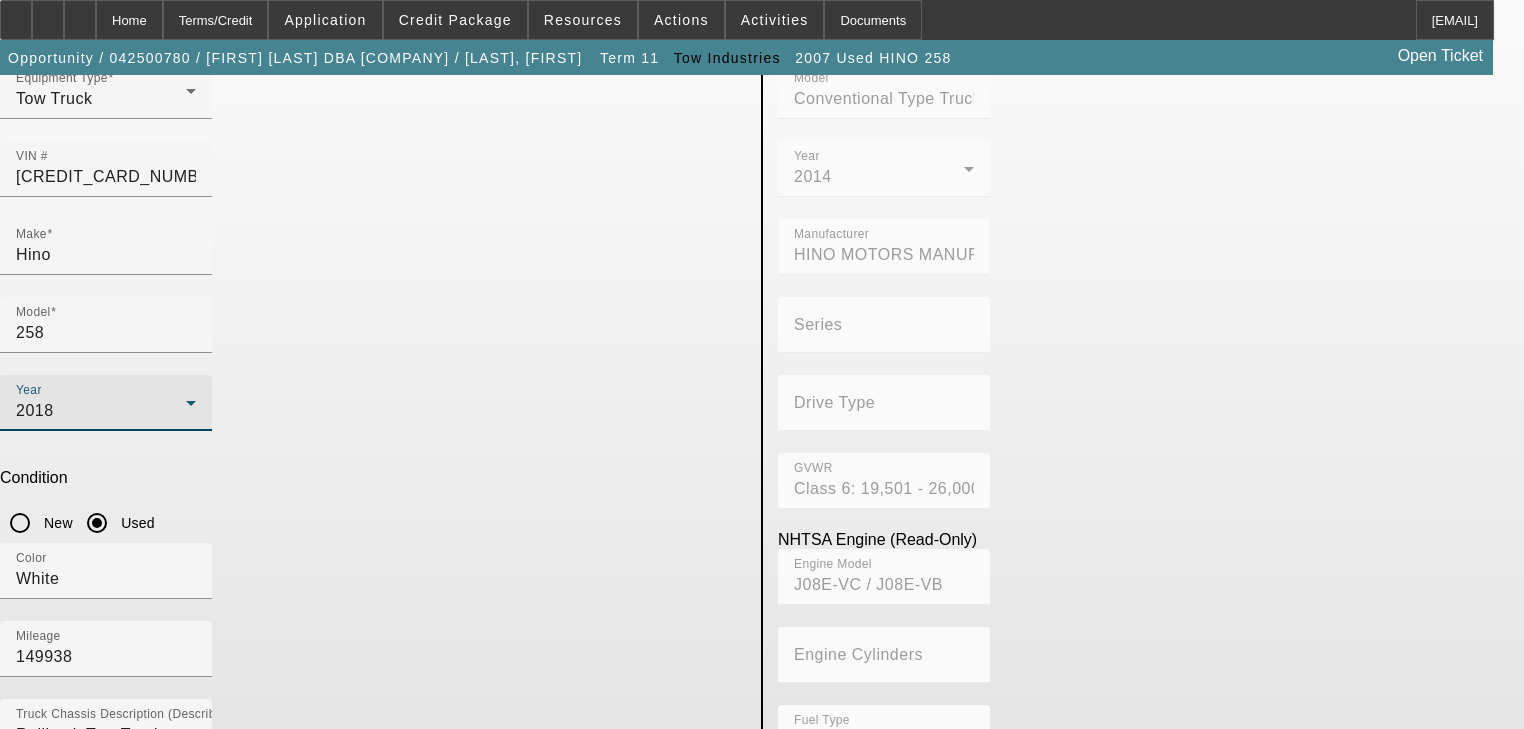 click on "Submit" at bounding box center [28, 923] 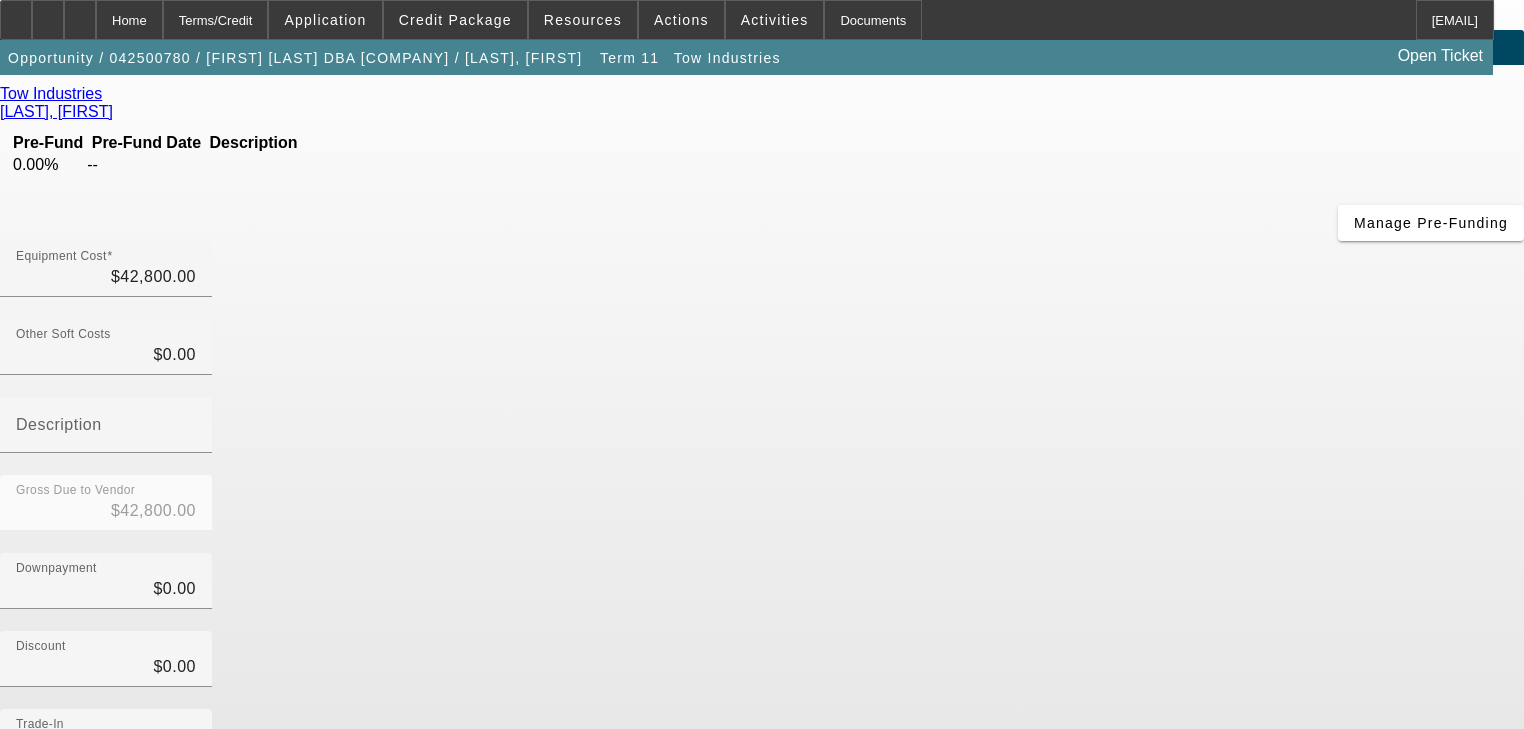 scroll, scrollTop: 44, scrollLeft: 0, axis: vertical 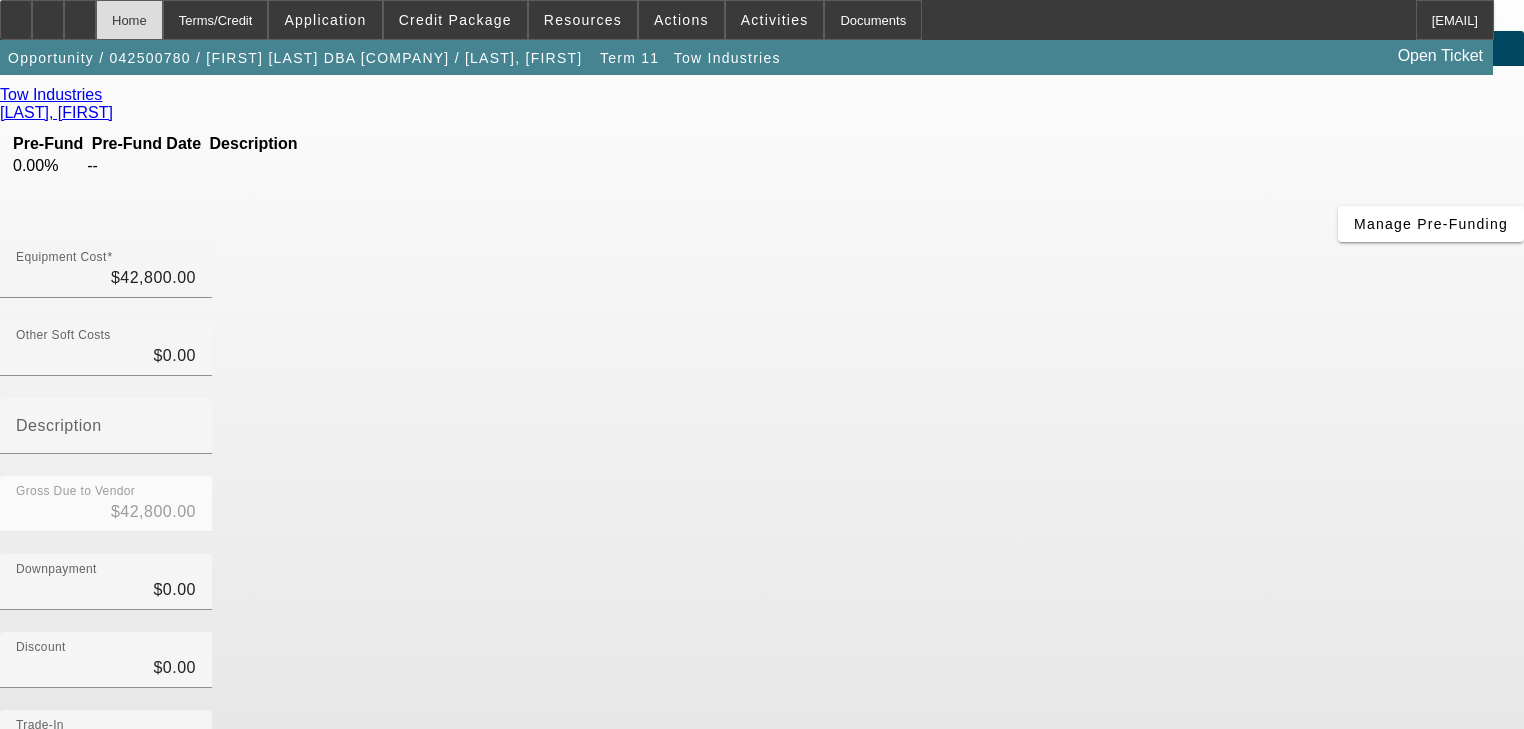 click on "Home" at bounding box center [129, 20] 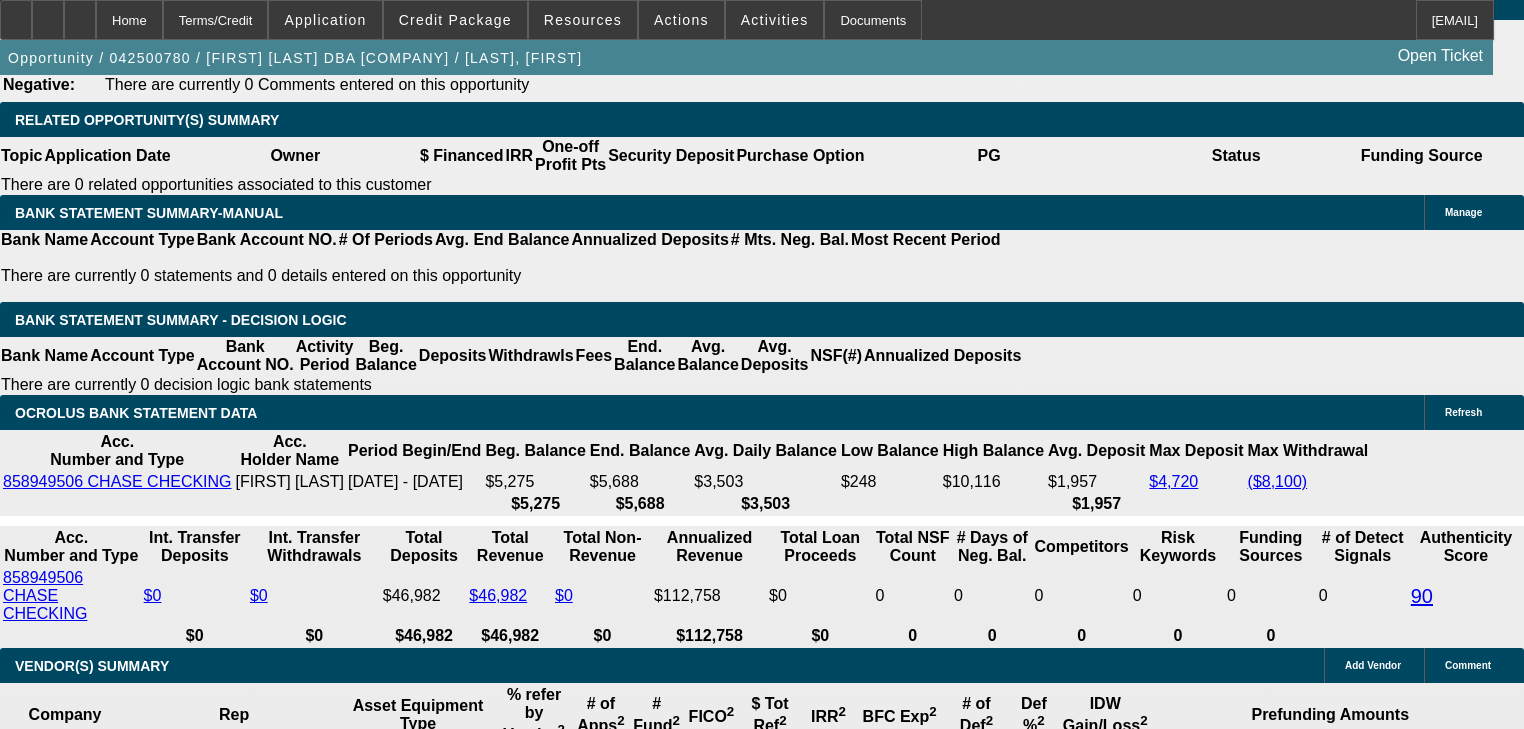 scroll, scrollTop: 3520, scrollLeft: 0, axis: vertical 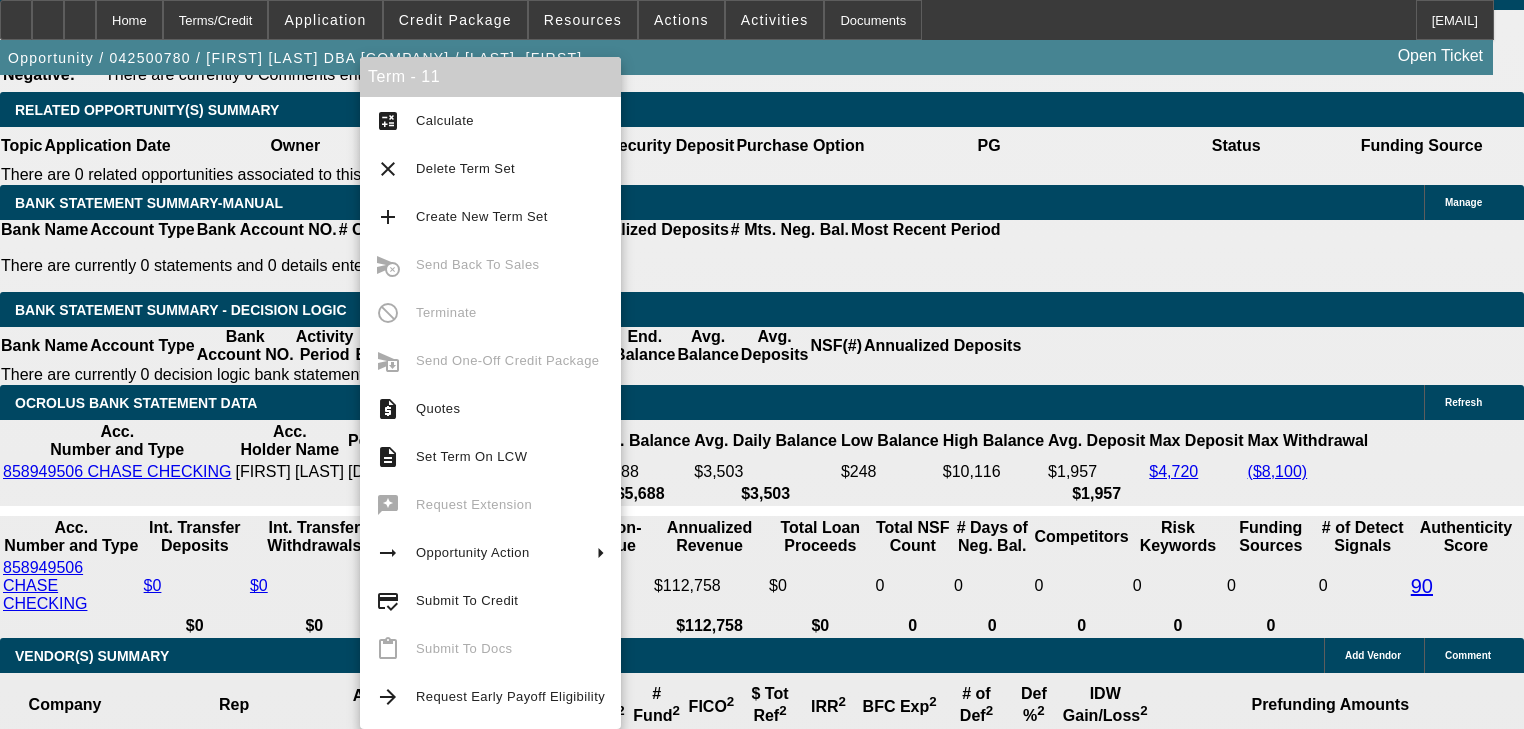 click on "$42,800.00" at bounding box center (433, 1978) 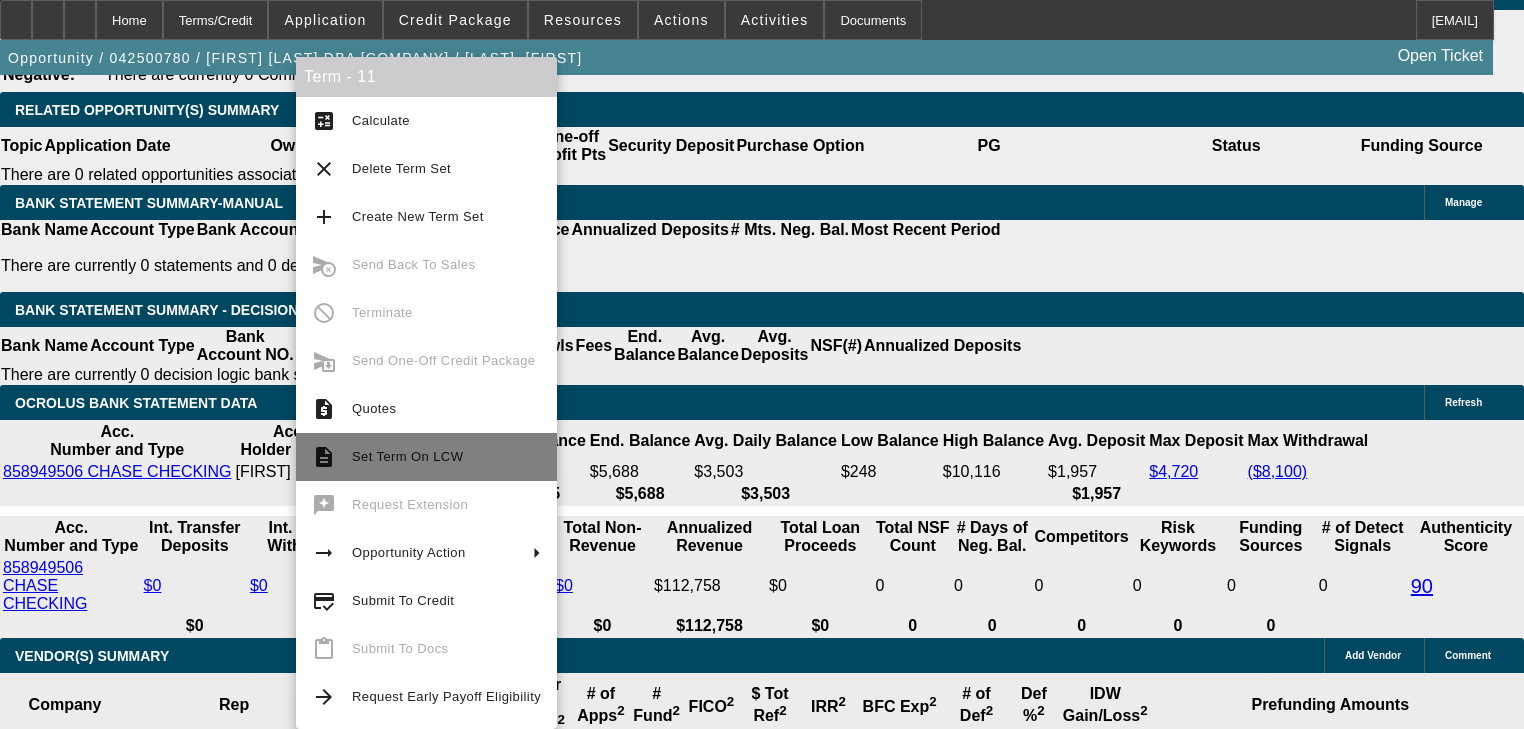 click on "description
Set Term On LCW" at bounding box center [426, 457] 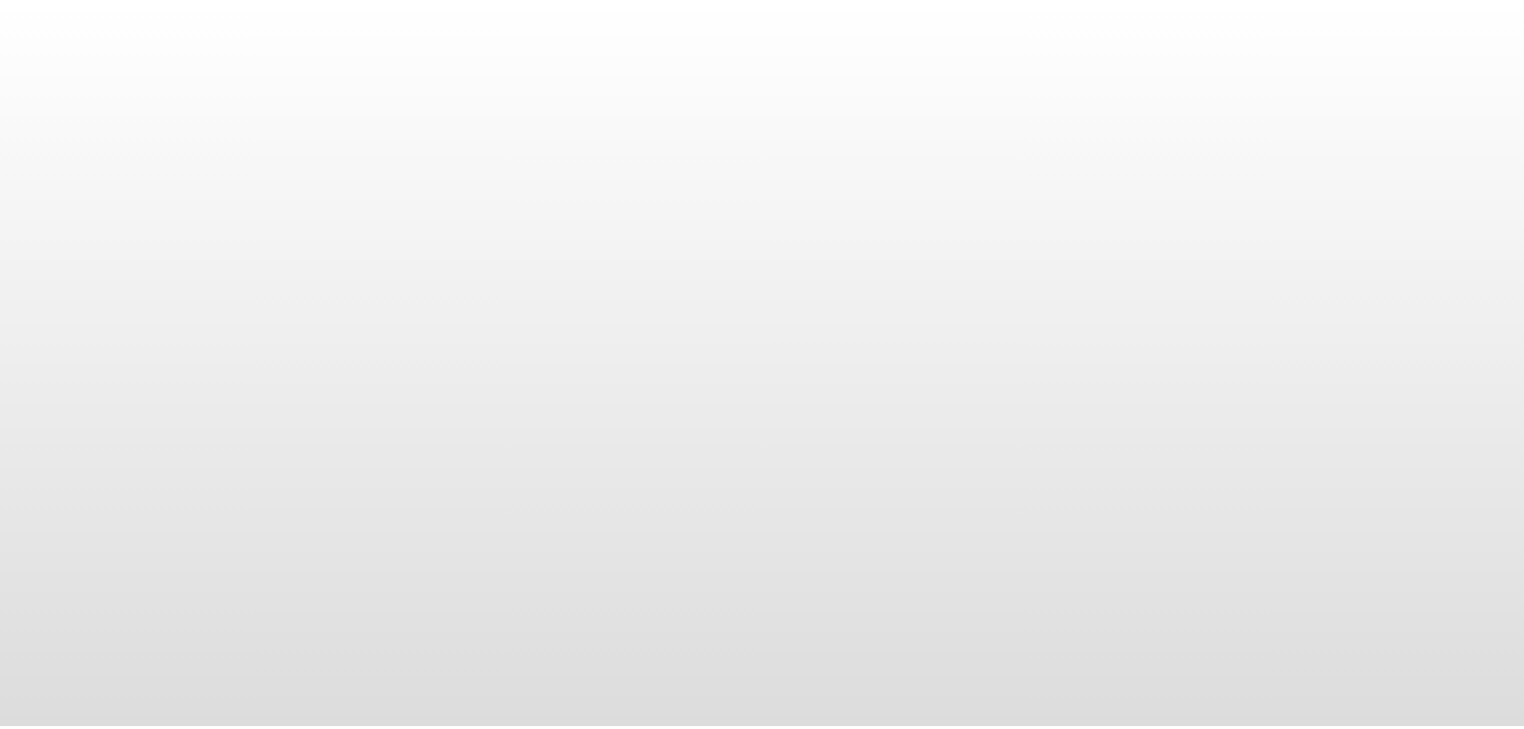 scroll, scrollTop: 0, scrollLeft: 0, axis: both 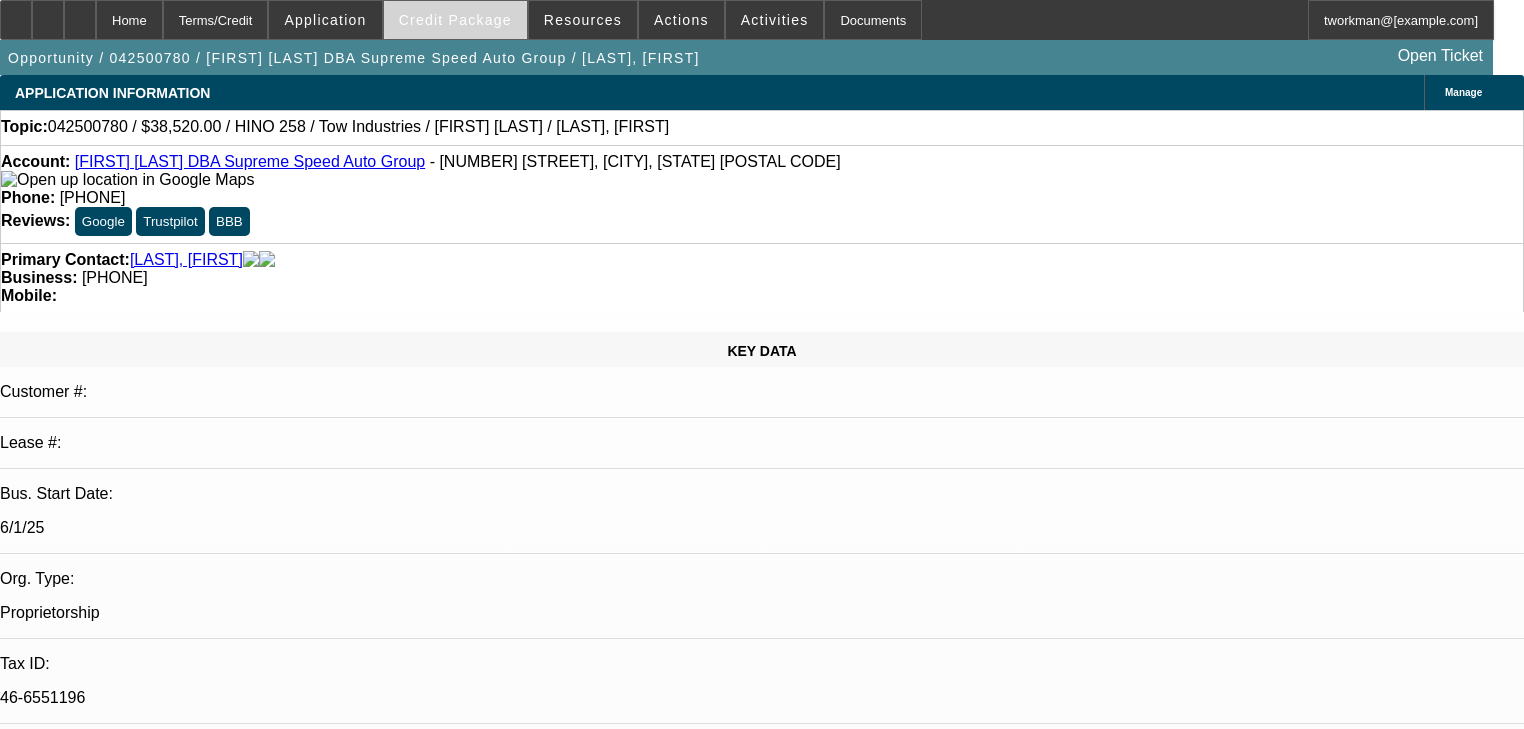 click at bounding box center [455, 20] 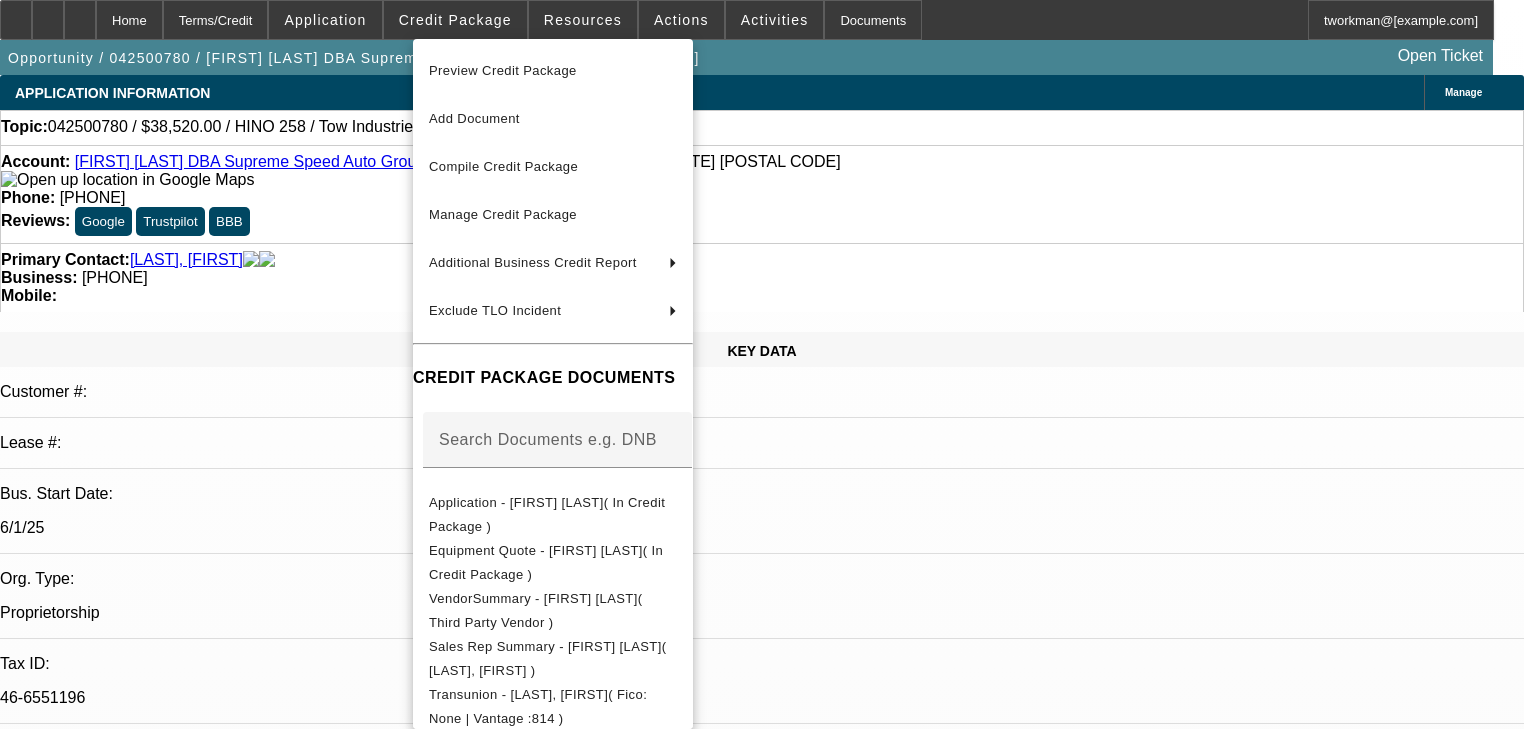 click at bounding box center [762, 364] 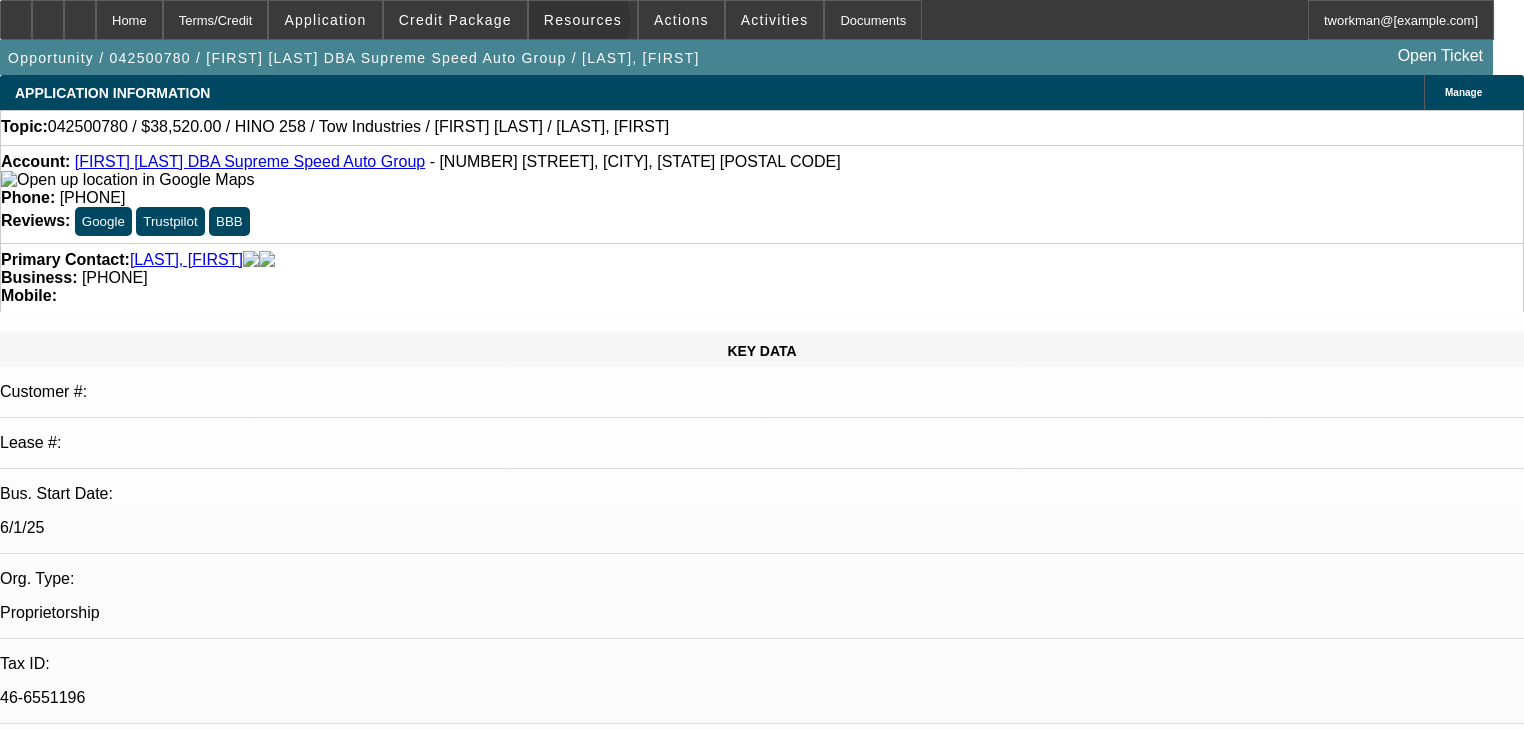 click on "Resources" at bounding box center (583, 20) 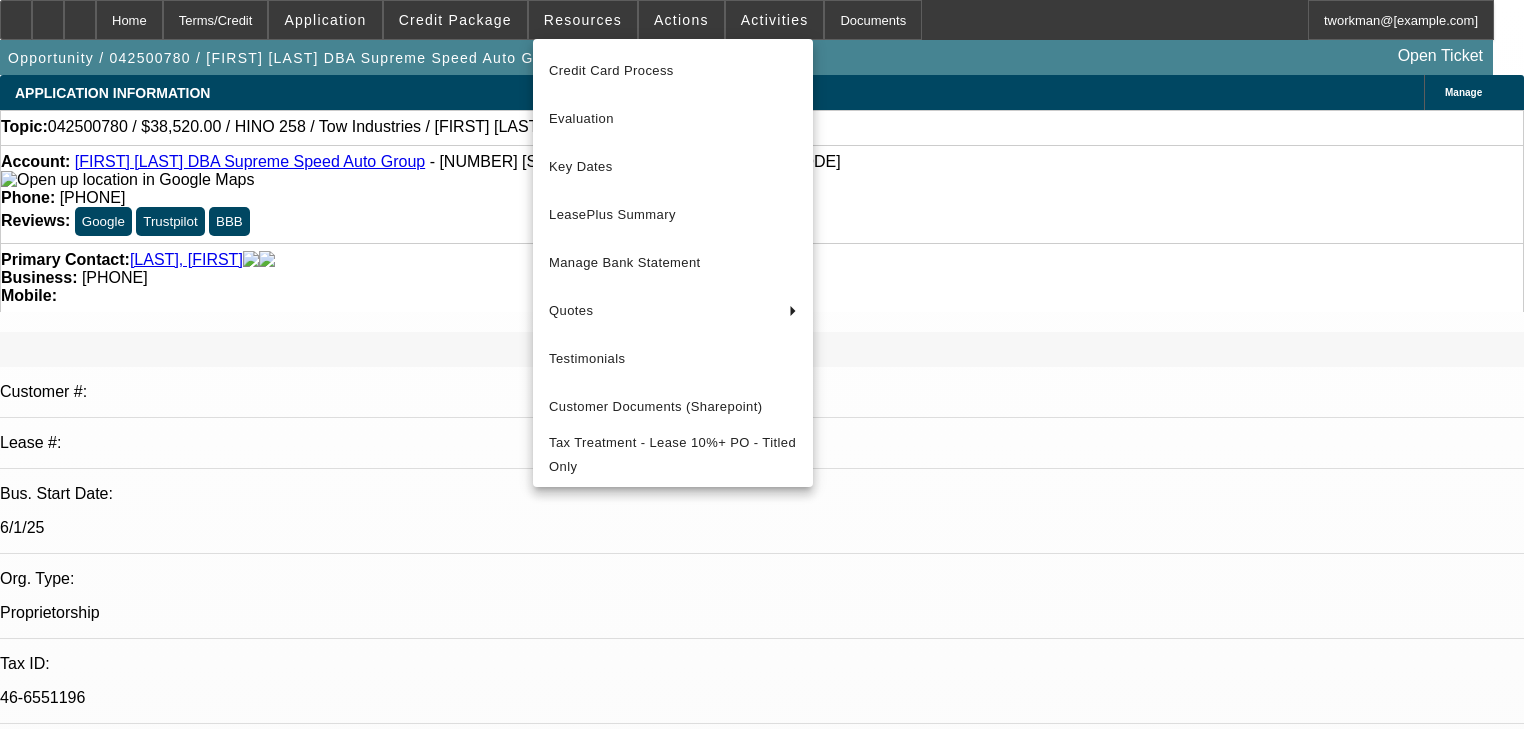click at bounding box center [762, 364] 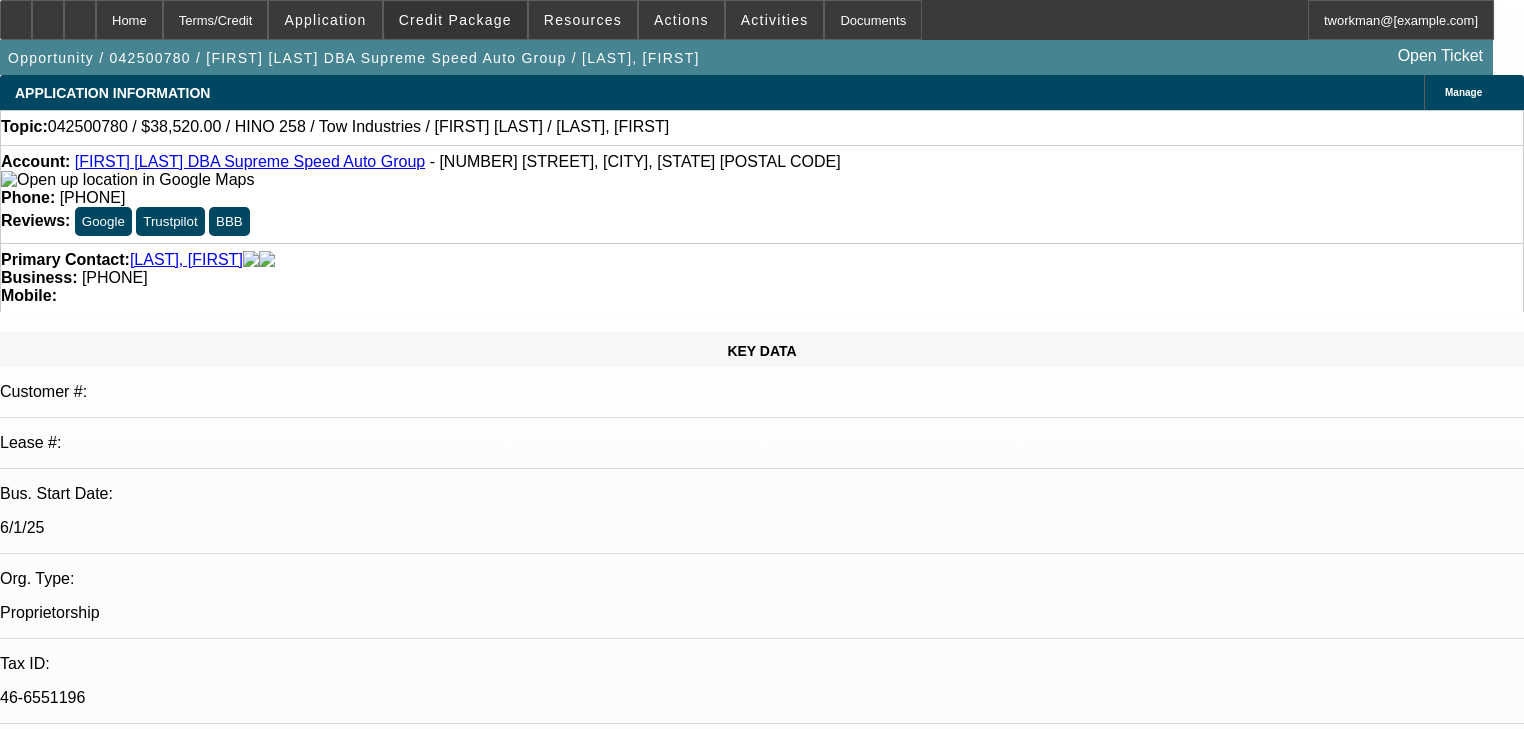click on "Credit Package" at bounding box center (455, 20) 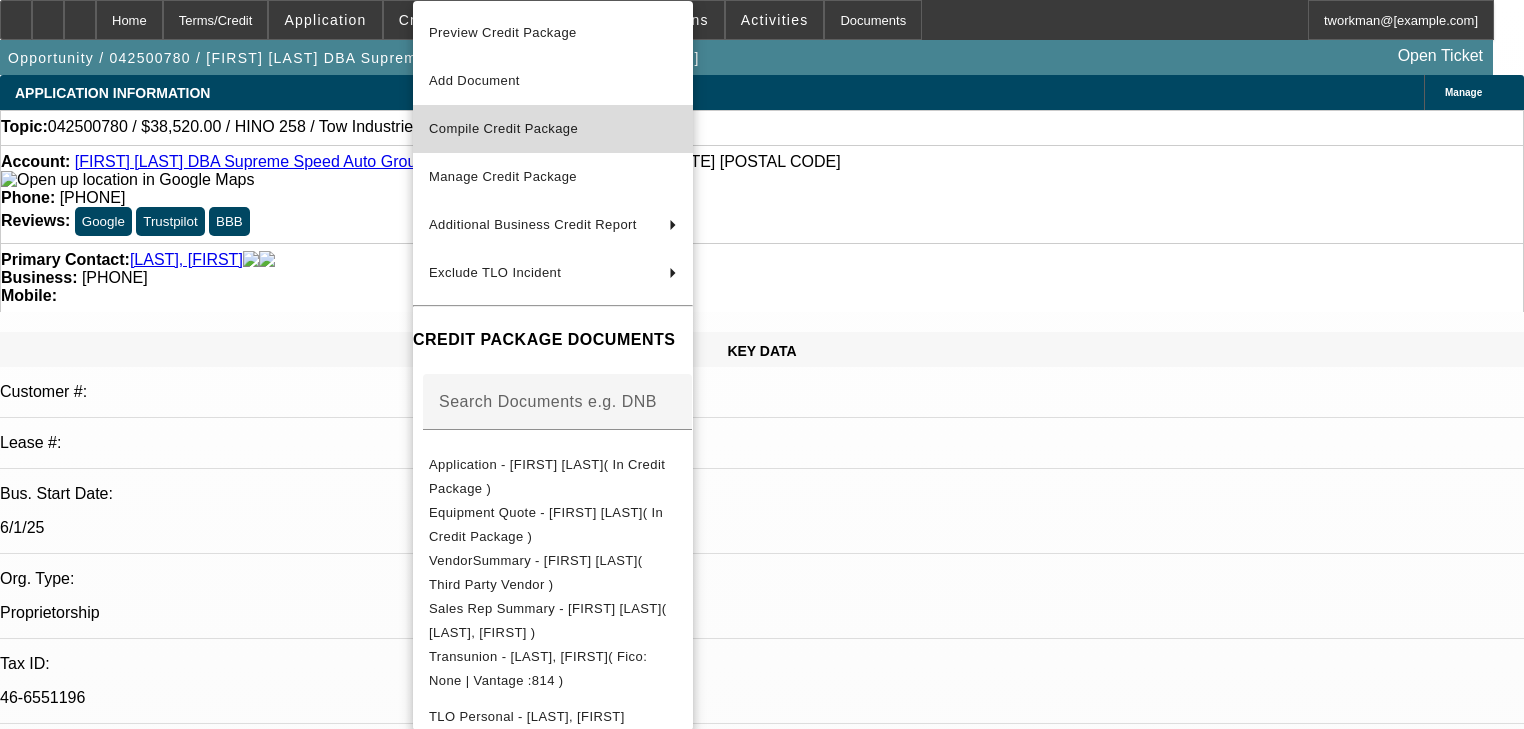 click on "Compile Credit Package" at bounding box center (553, 129) 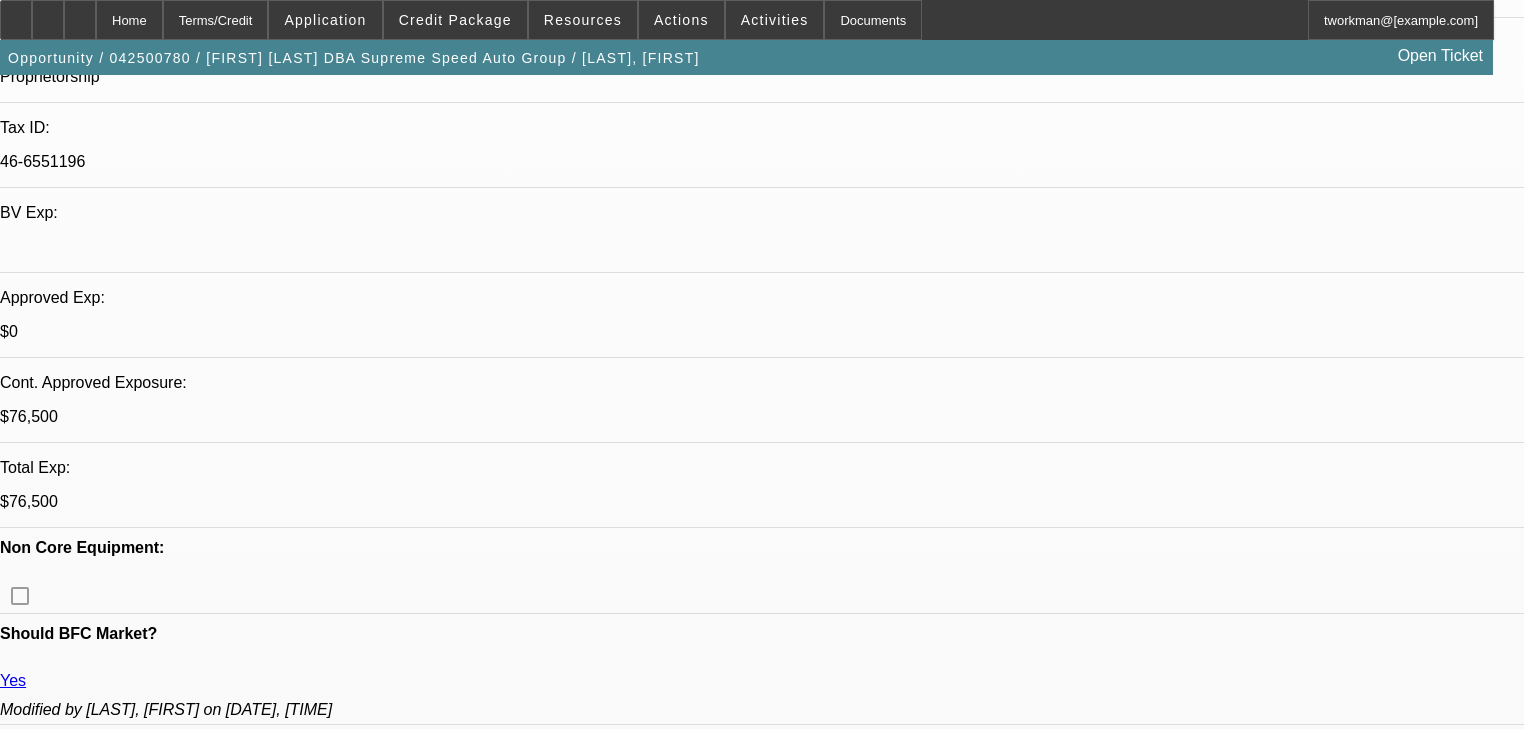 scroll, scrollTop: 640, scrollLeft: 0, axis: vertical 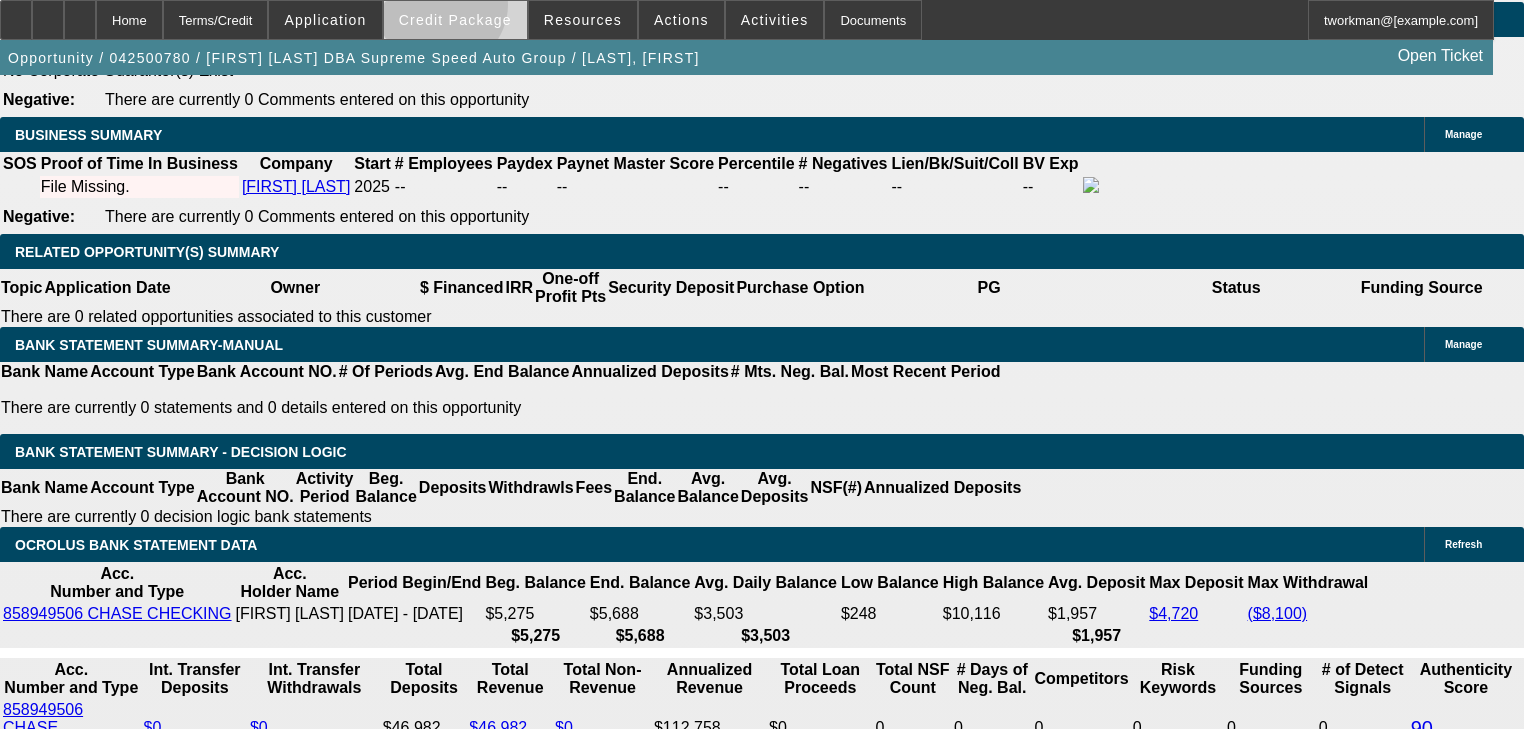 click at bounding box center [455, 20] 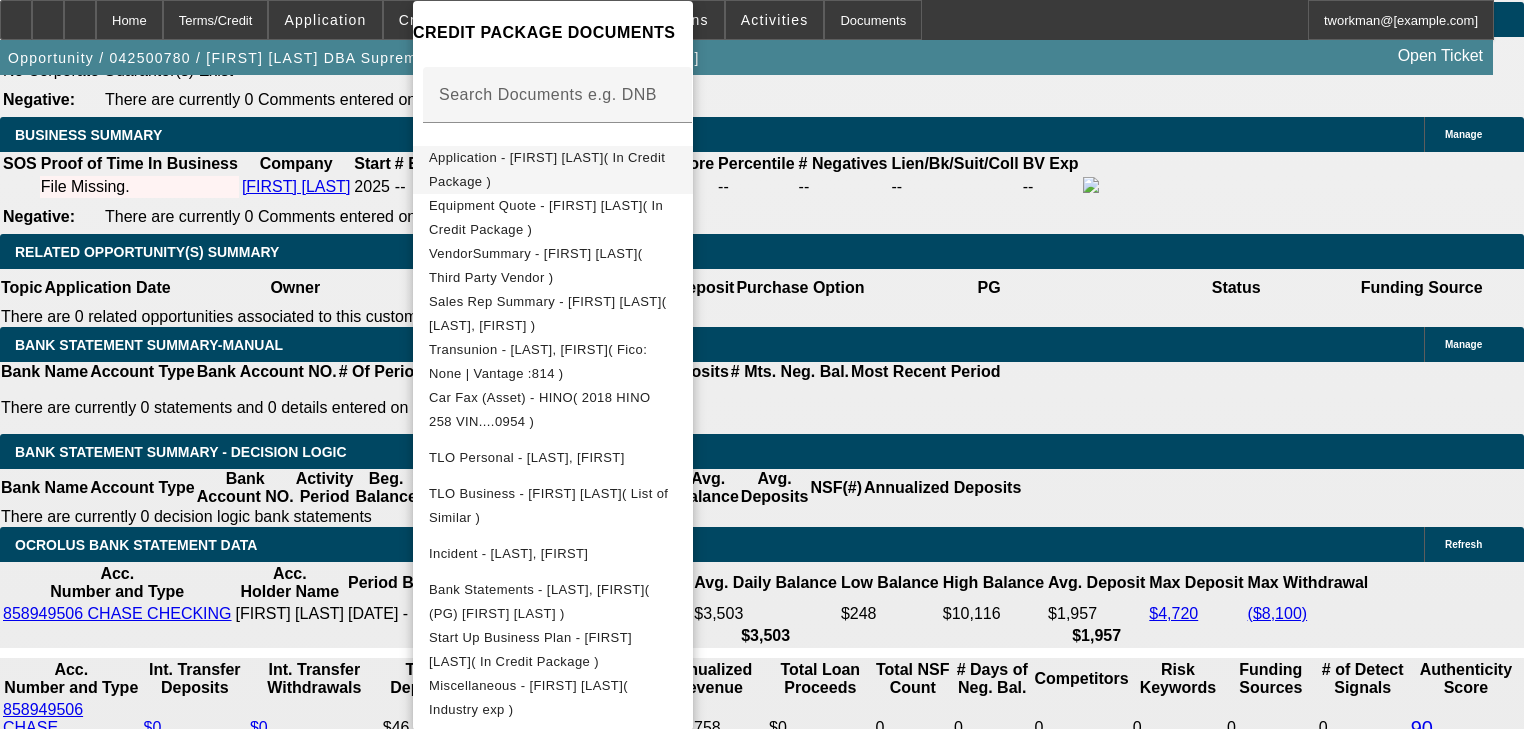 scroll, scrollTop: 310, scrollLeft: 0, axis: vertical 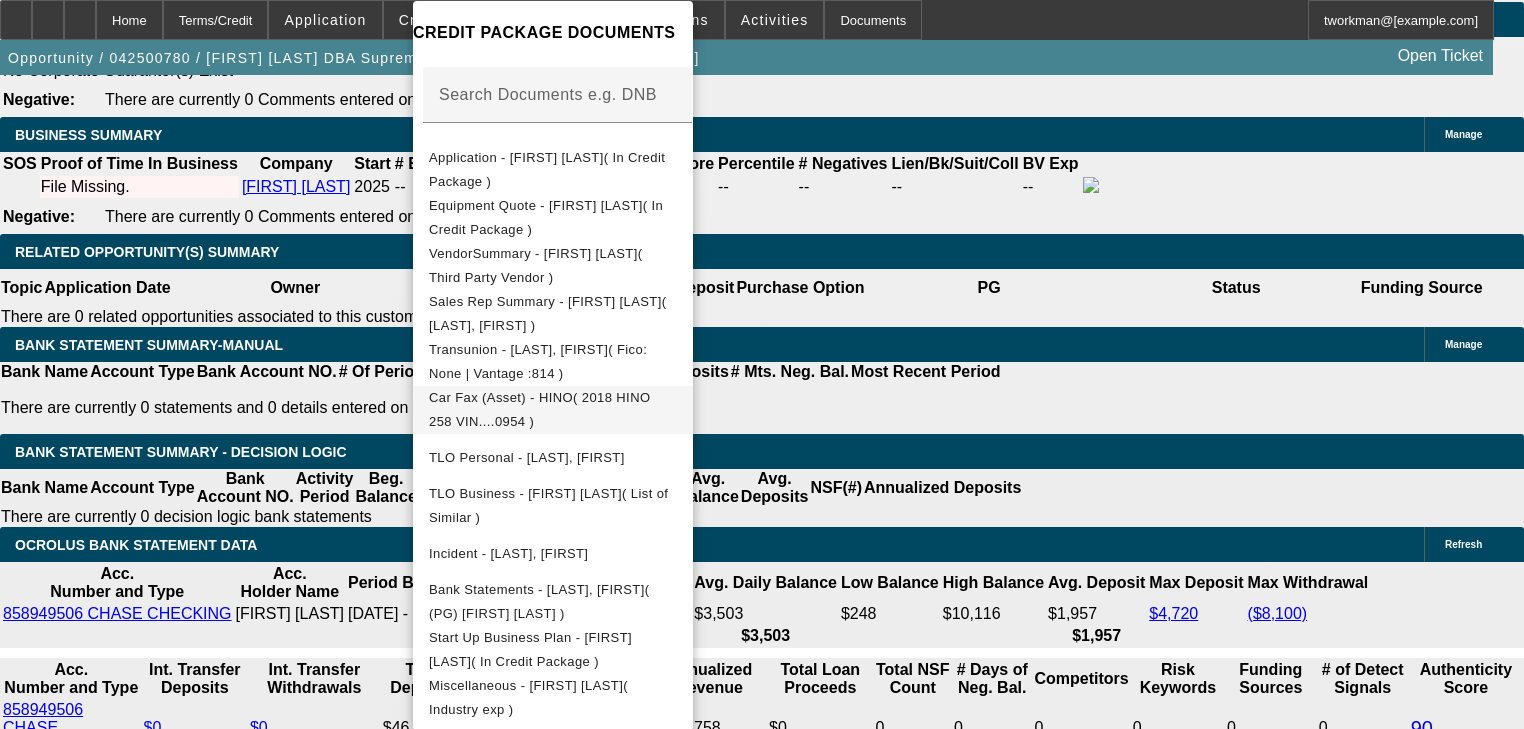 click on "Car Fax (Asset) - HINO( 2018 HINO 258 VIN....0954 )" at bounding box center [547, 169] 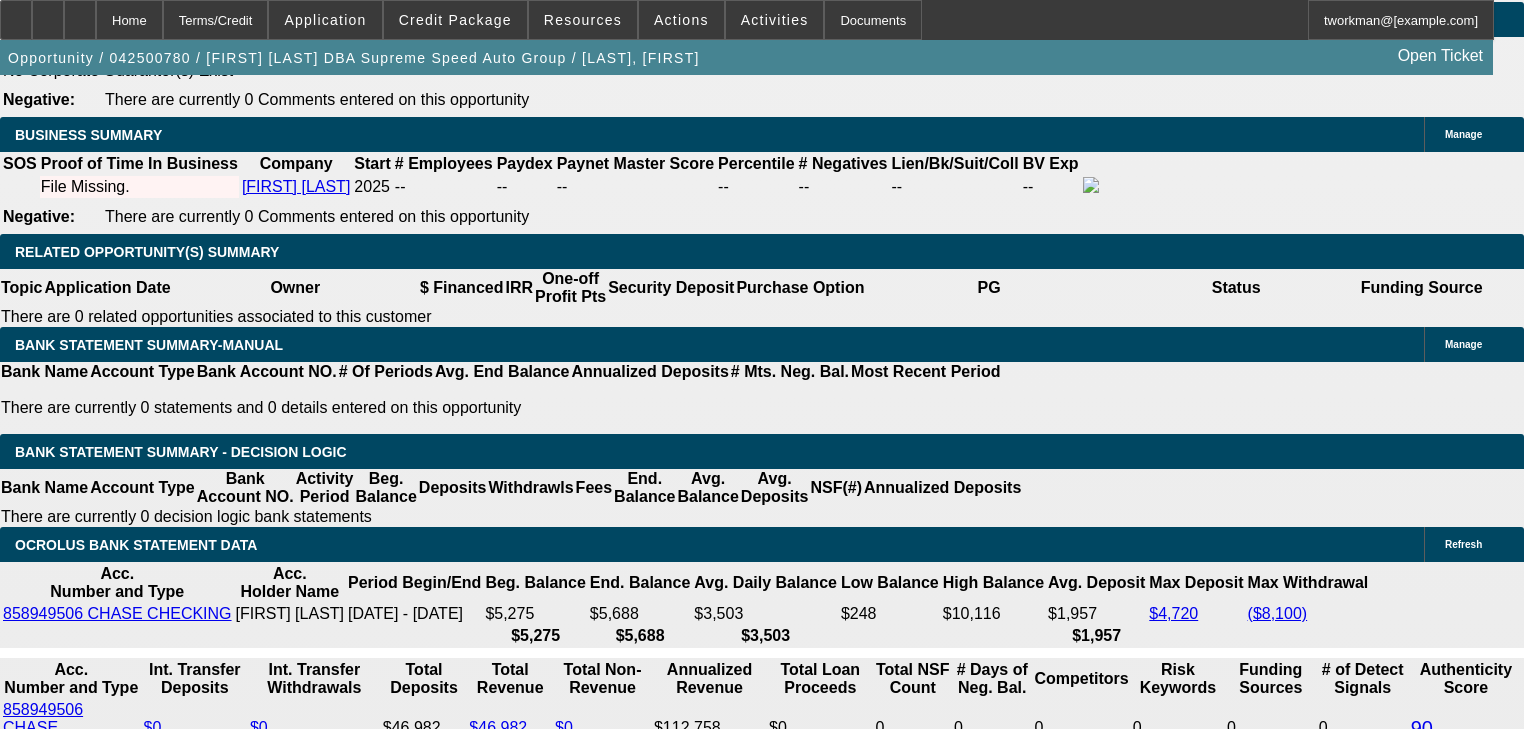 scroll, scrollTop: 3440, scrollLeft: 0, axis: vertical 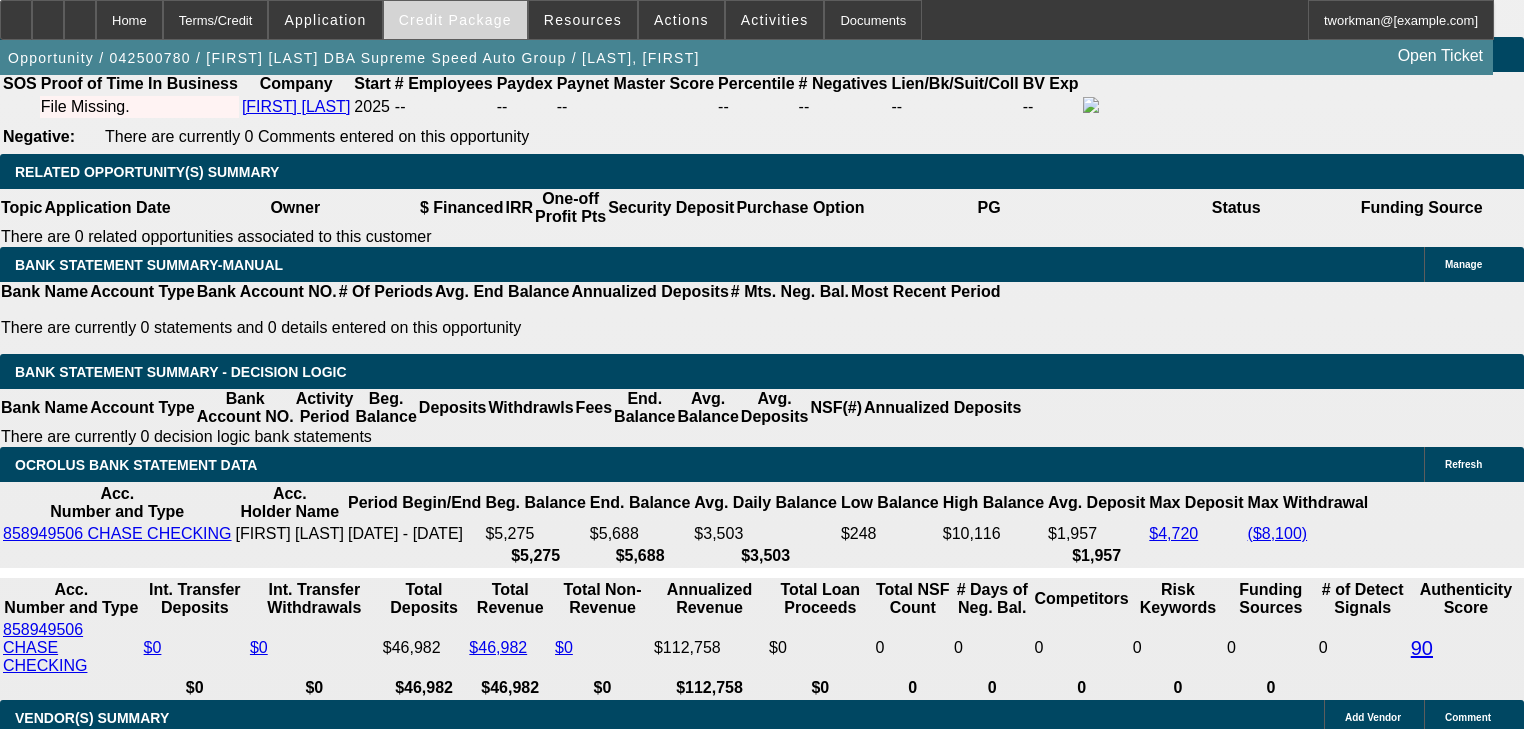click on "Credit Package" at bounding box center [455, 20] 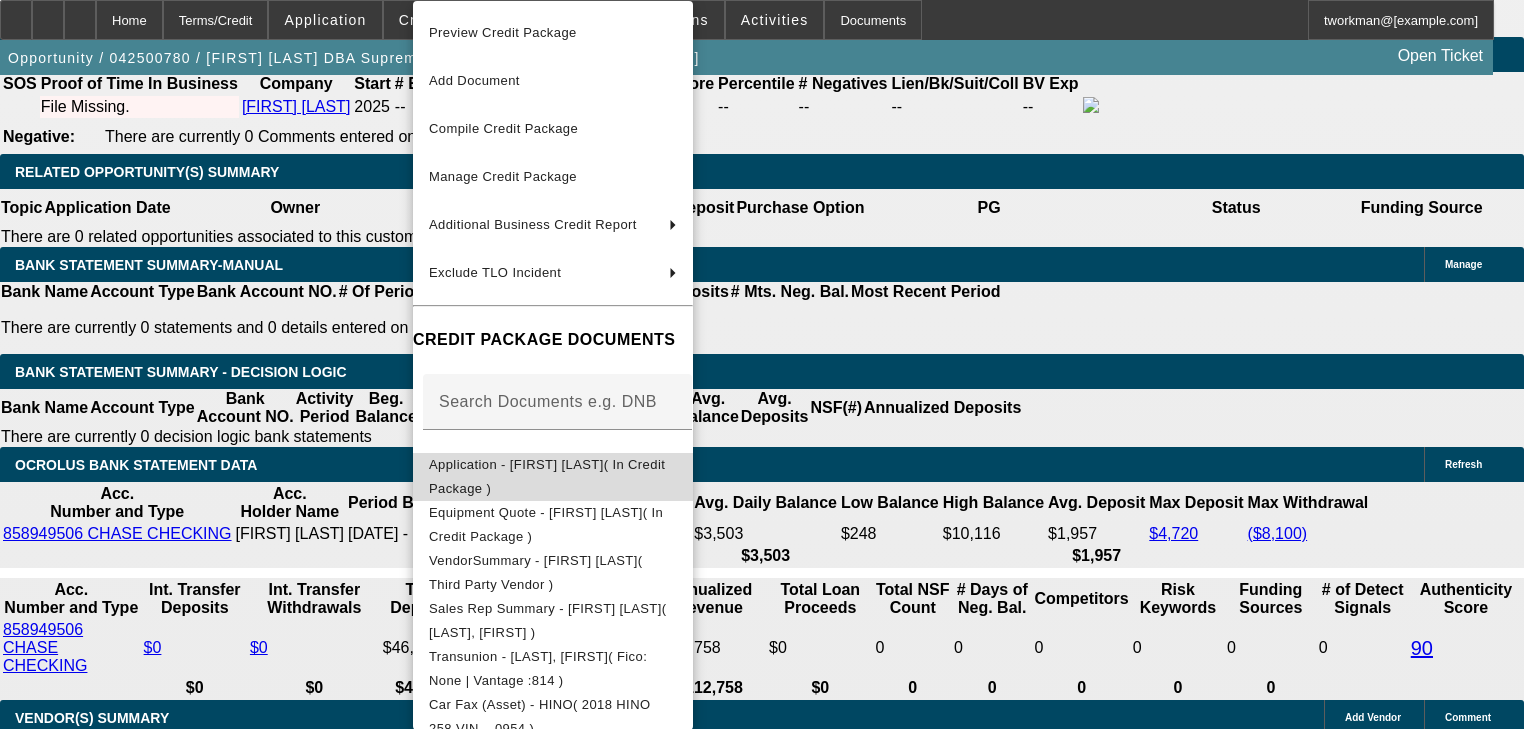 click on "Application - Ricardo Manon( In Credit Package )" at bounding box center (553, 477) 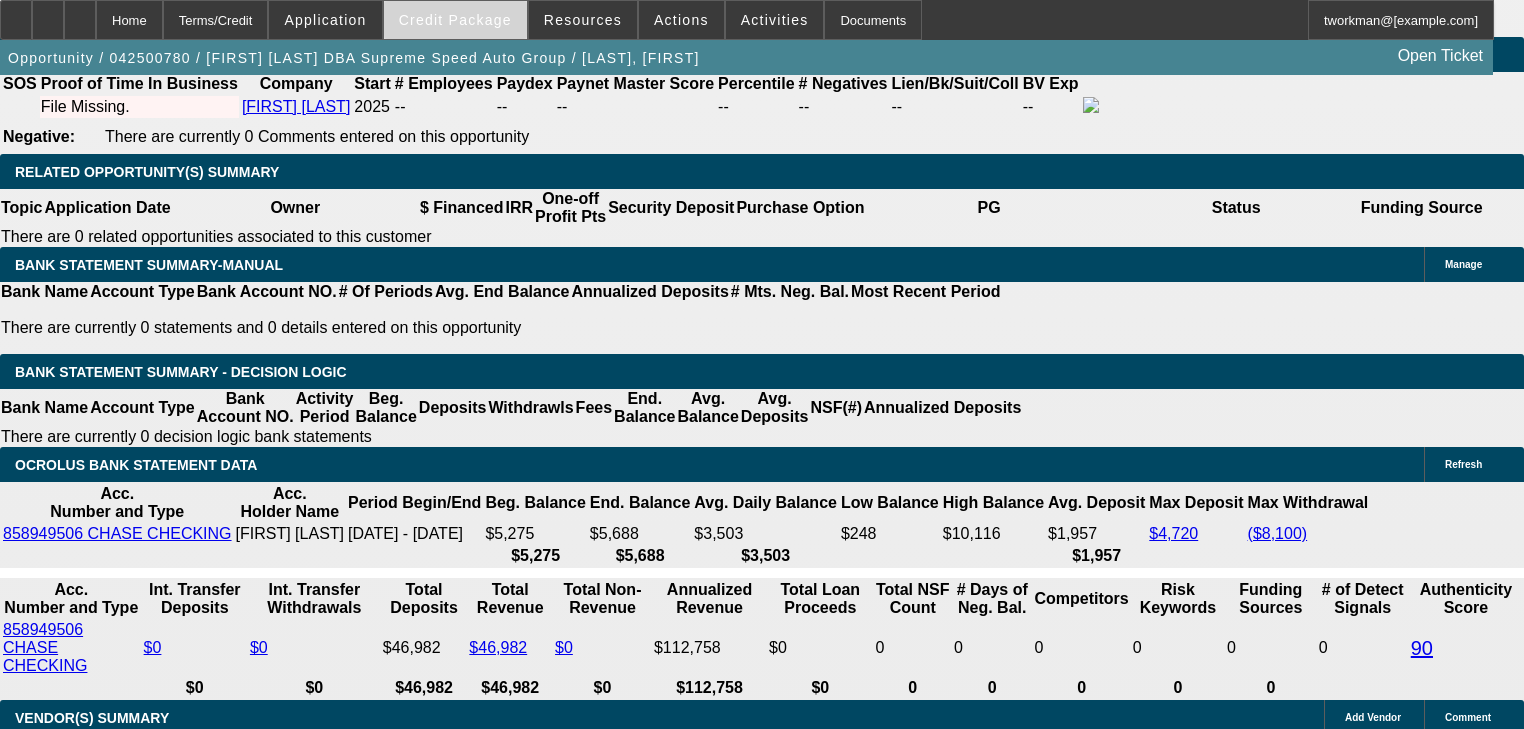click at bounding box center (455, 20) 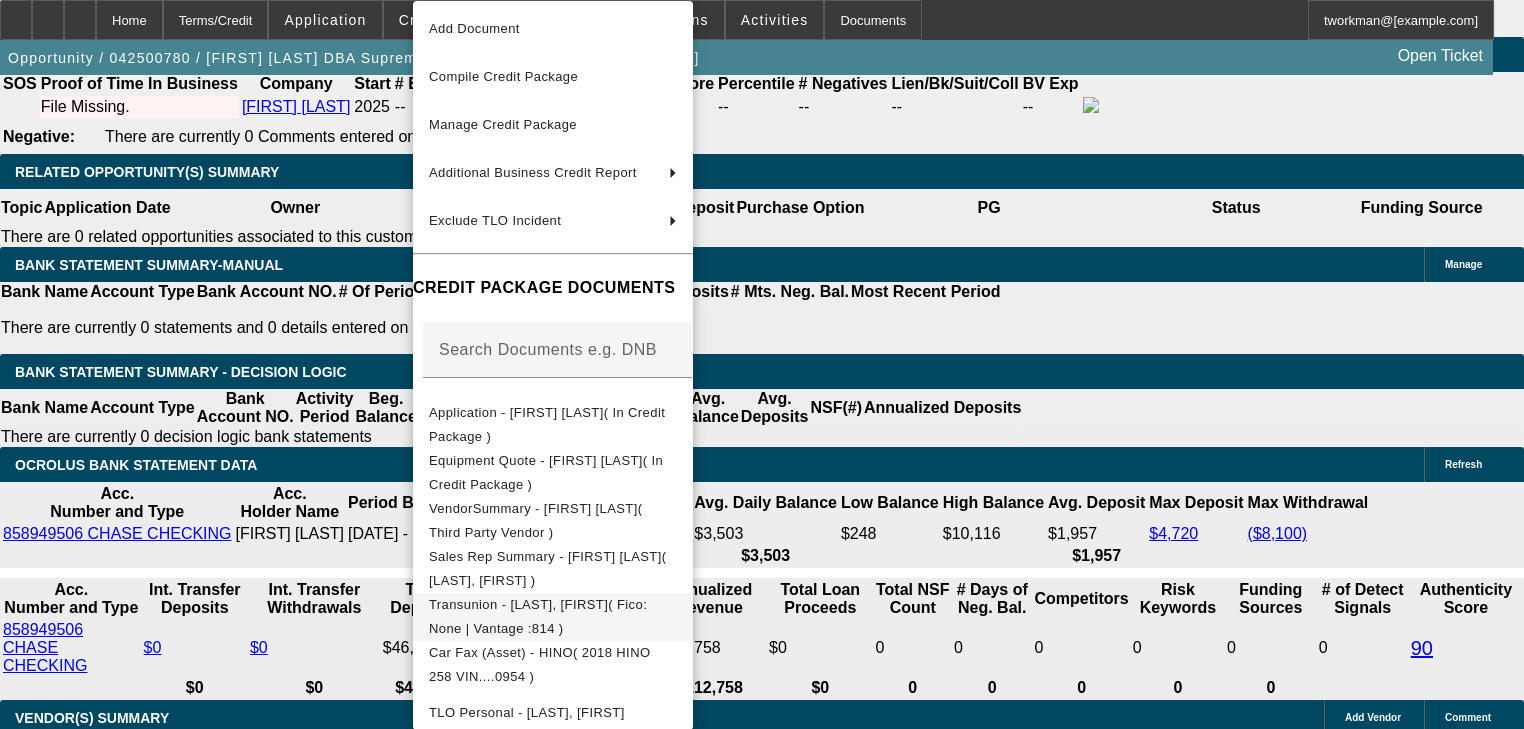 scroll, scrollTop: 80, scrollLeft: 0, axis: vertical 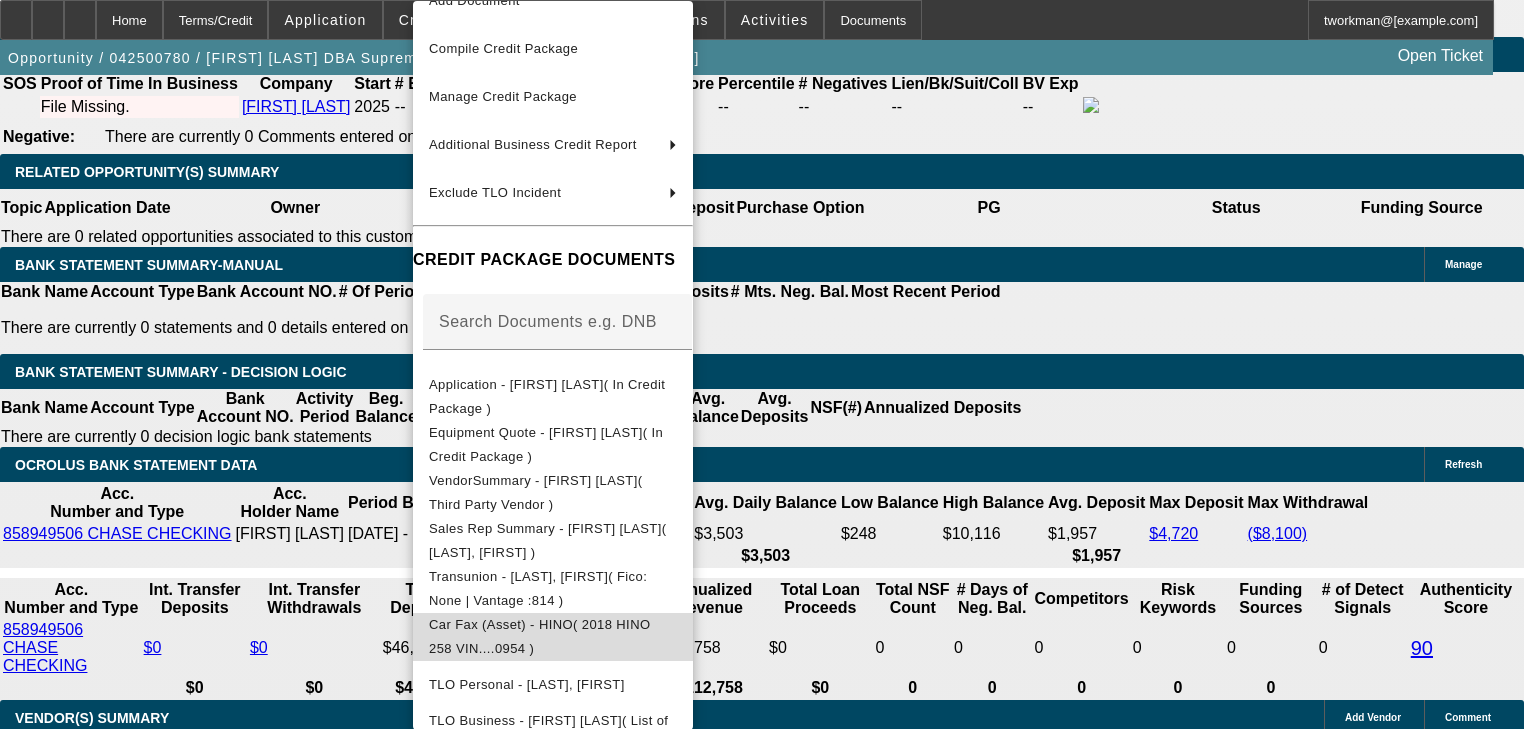click on "Car Fax (Asset) - HINO( 2018 HINO 258 VIN....0954 )" at bounding box center [539, 636] 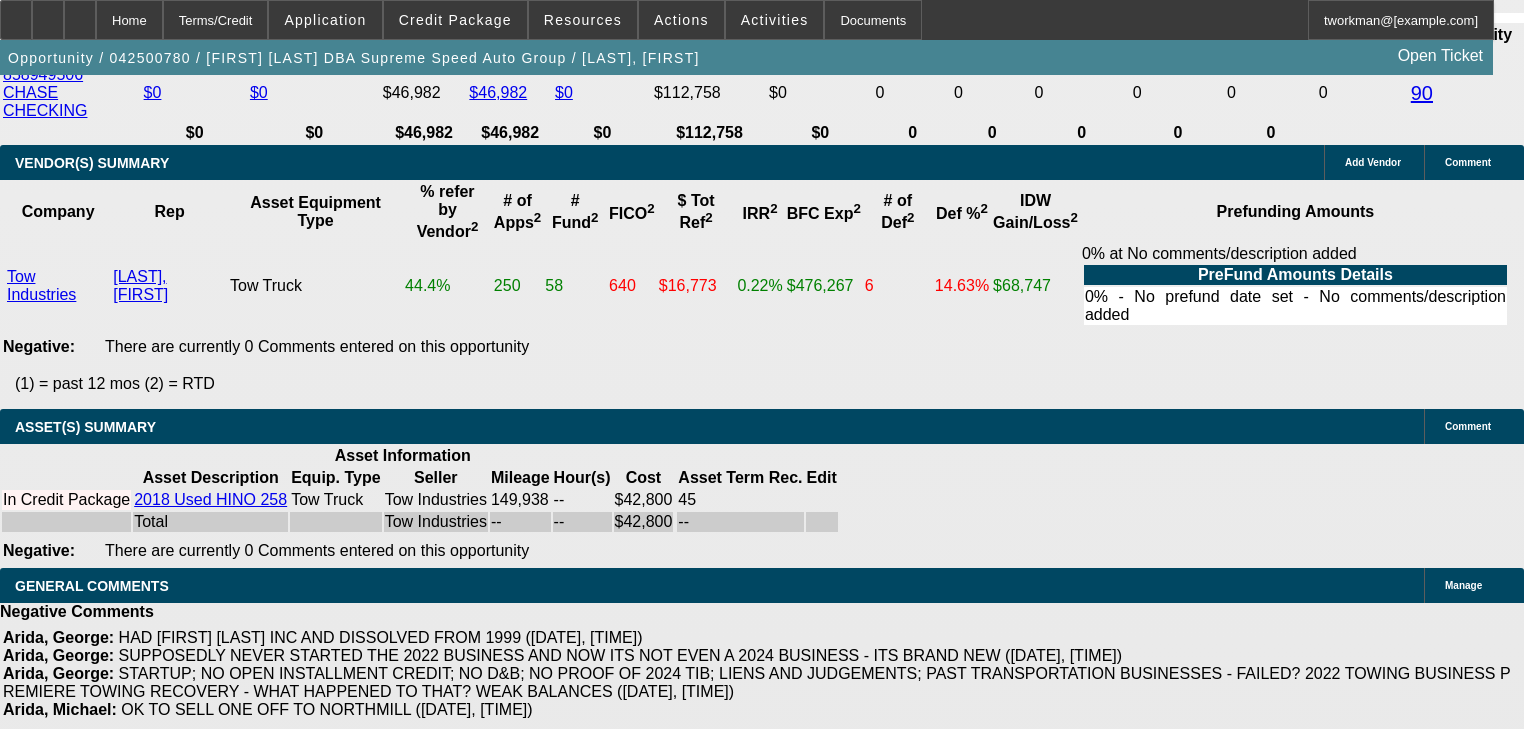scroll, scrollTop: 3964, scrollLeft: 0, axis: vertical 